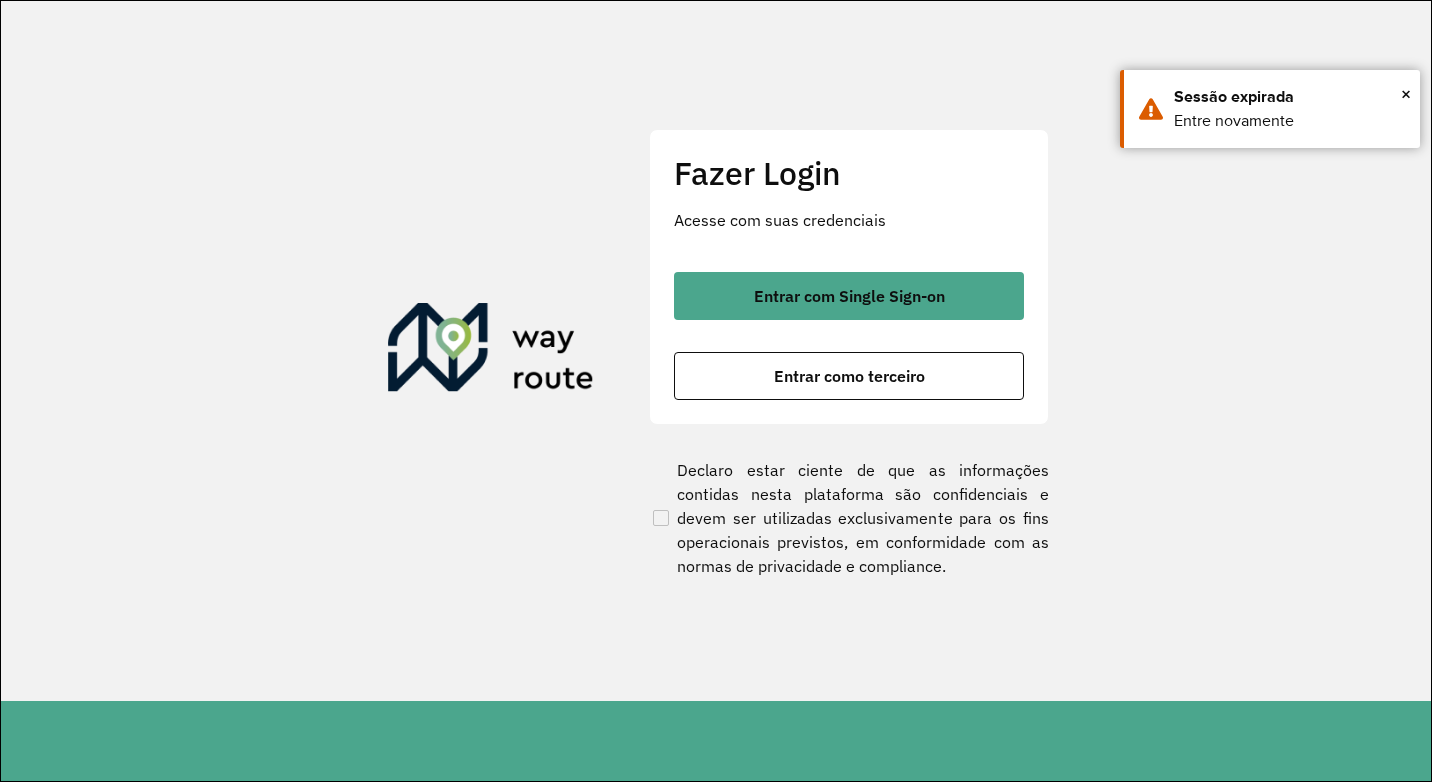 scroll, scrollTop: 0, scrollLeft: 0, axis: both 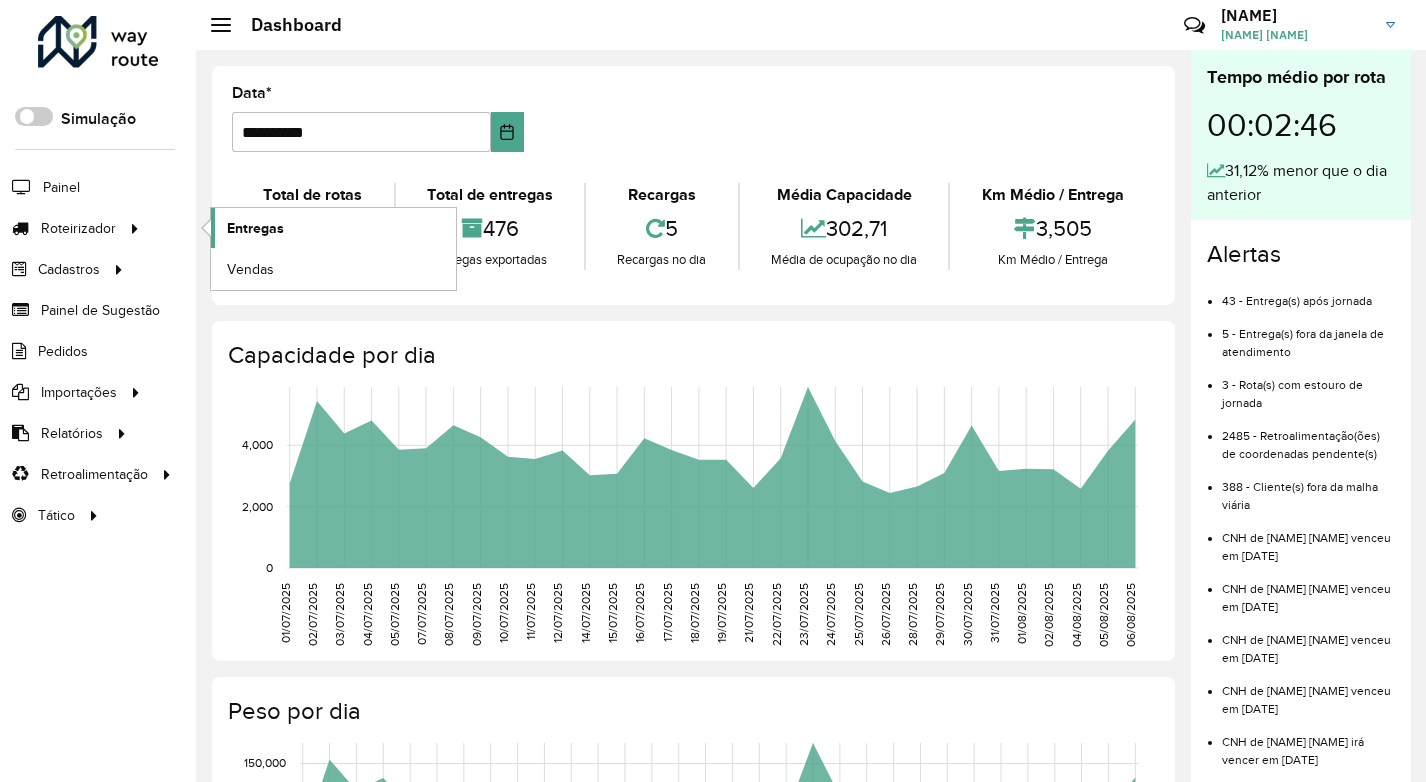 click on "Entregas" 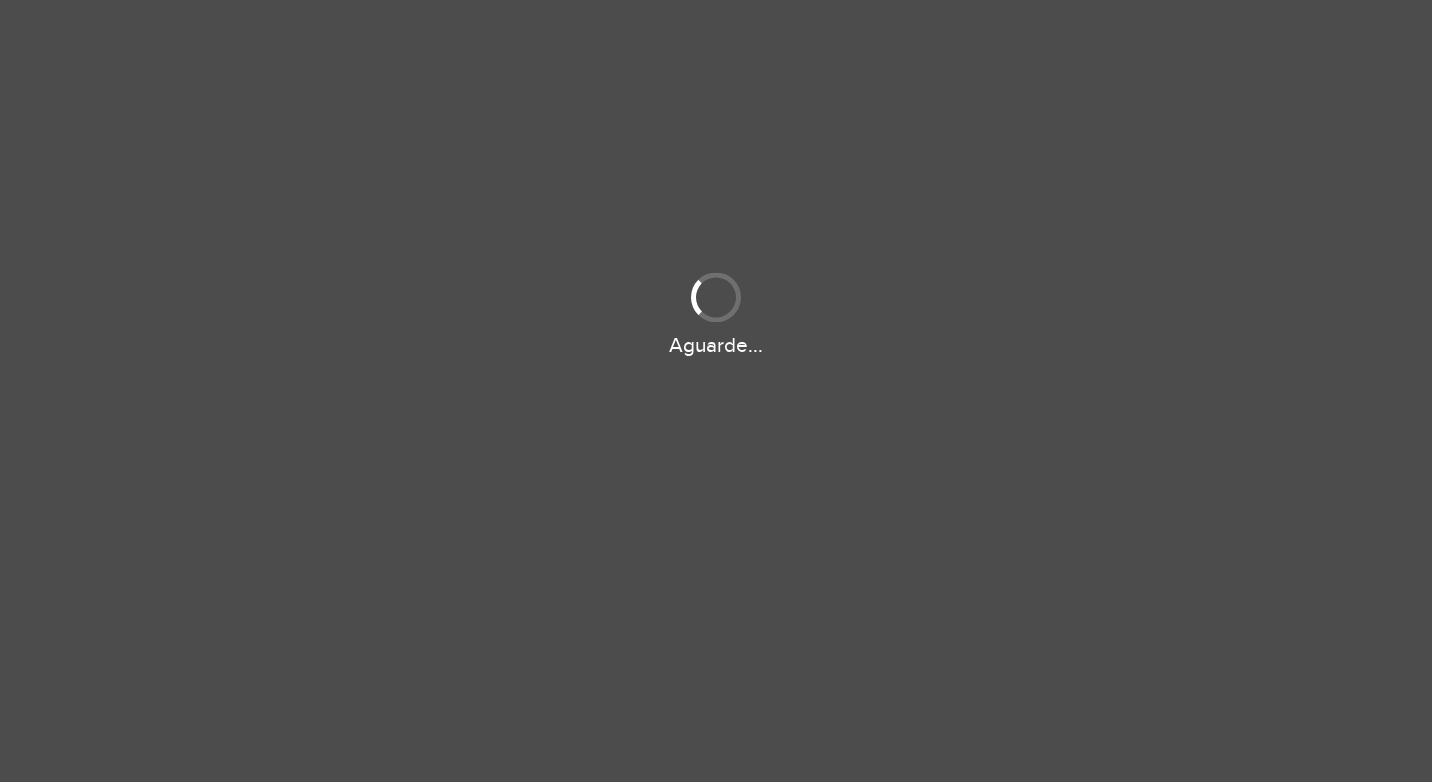 scroll, scrollTop: 0, scrollLeft: 0, axis: both 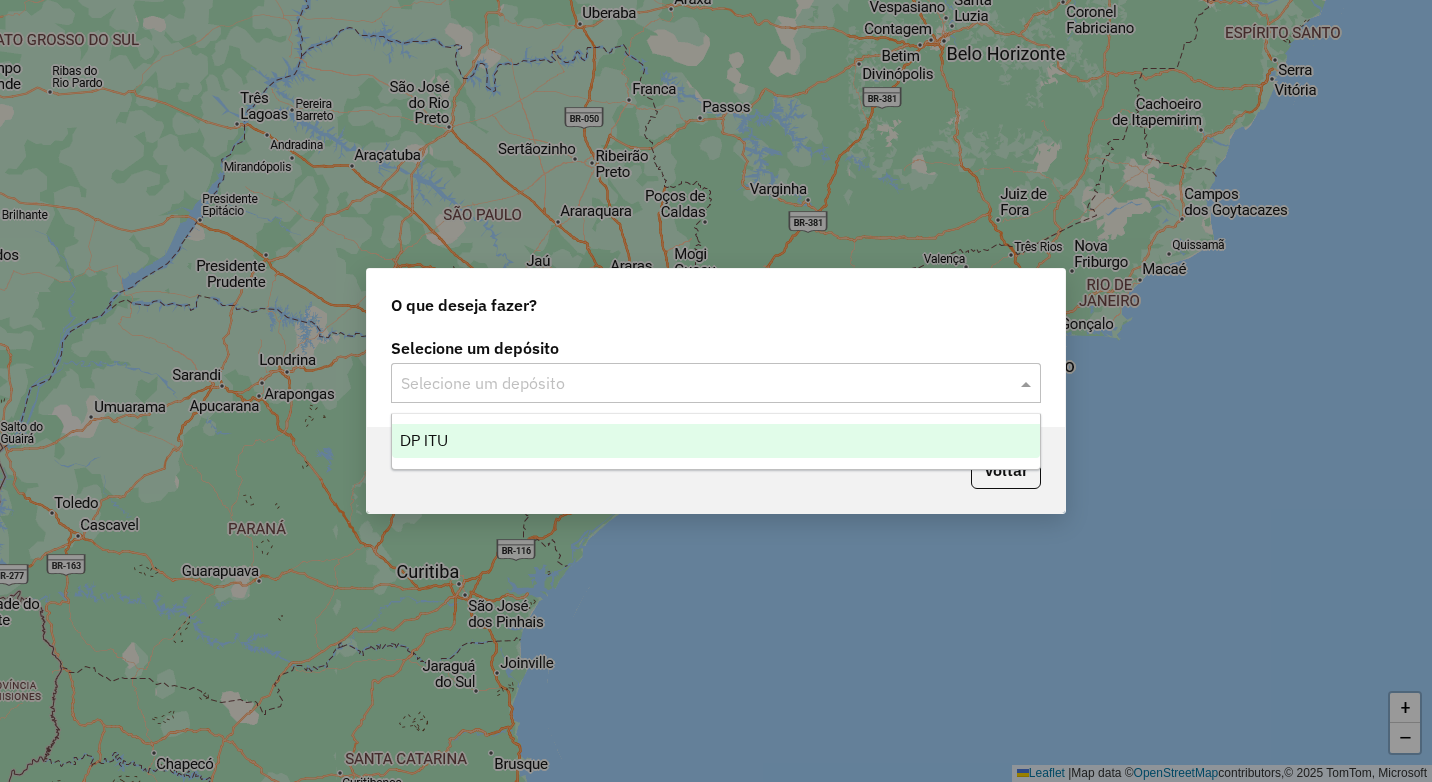 click 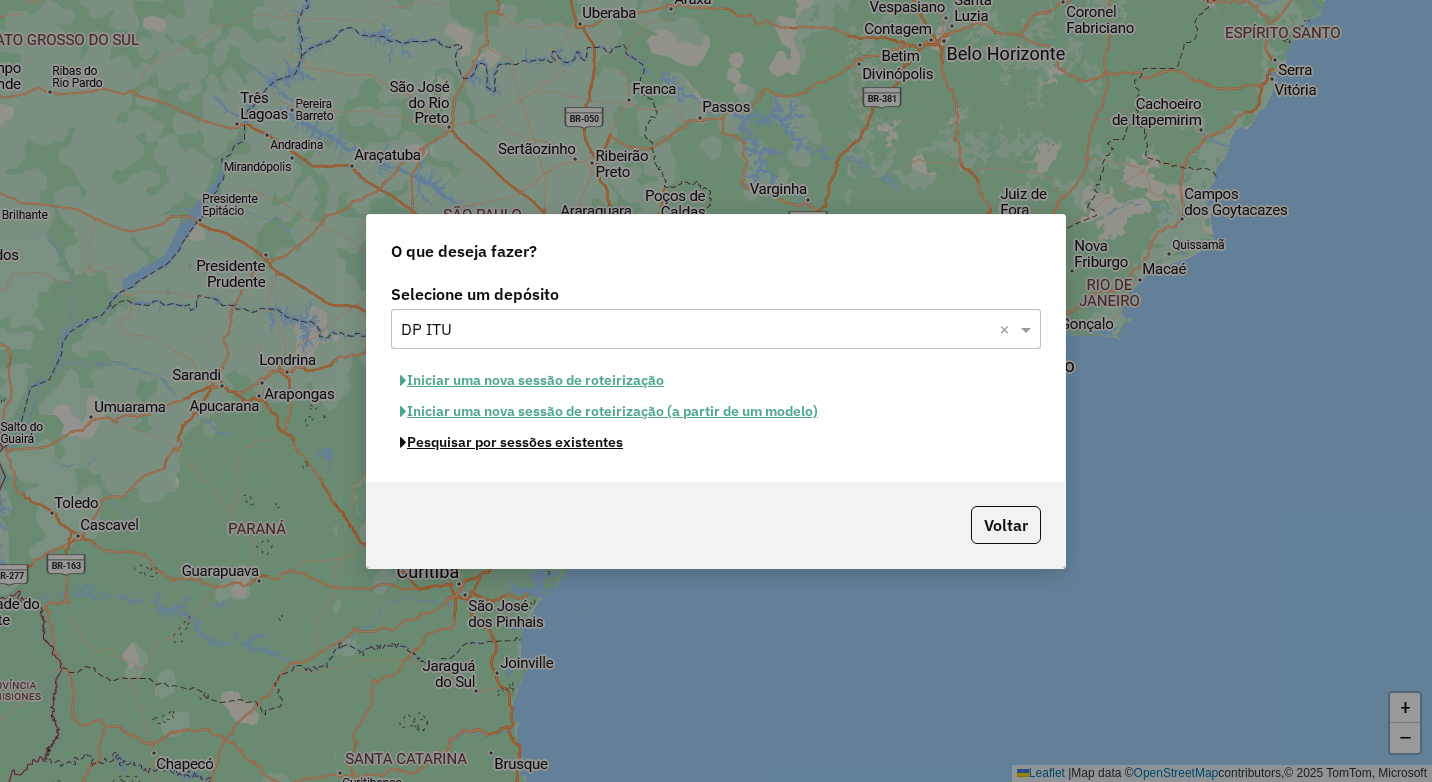 click on "Pesquisar por sessões existentes" 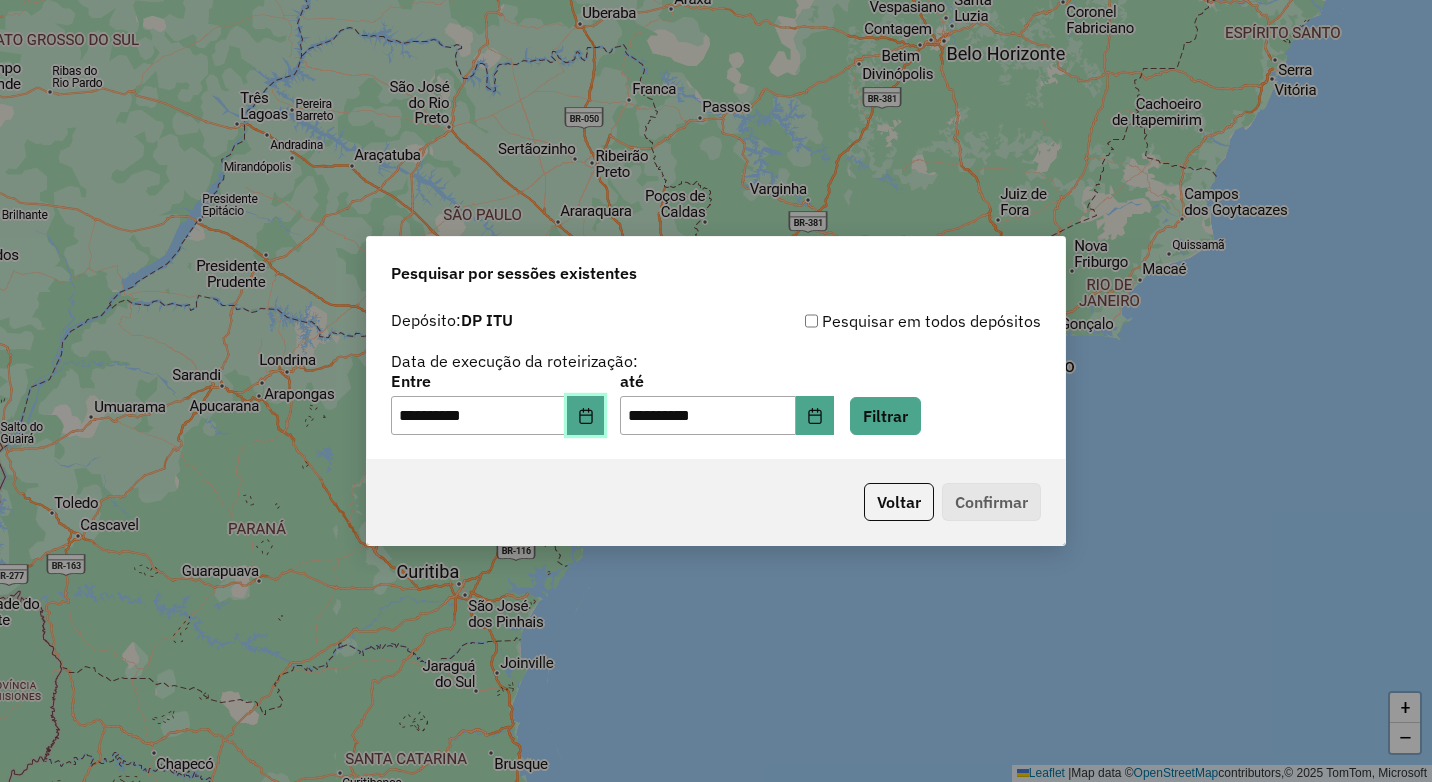 click at bounding box center (586, 416) 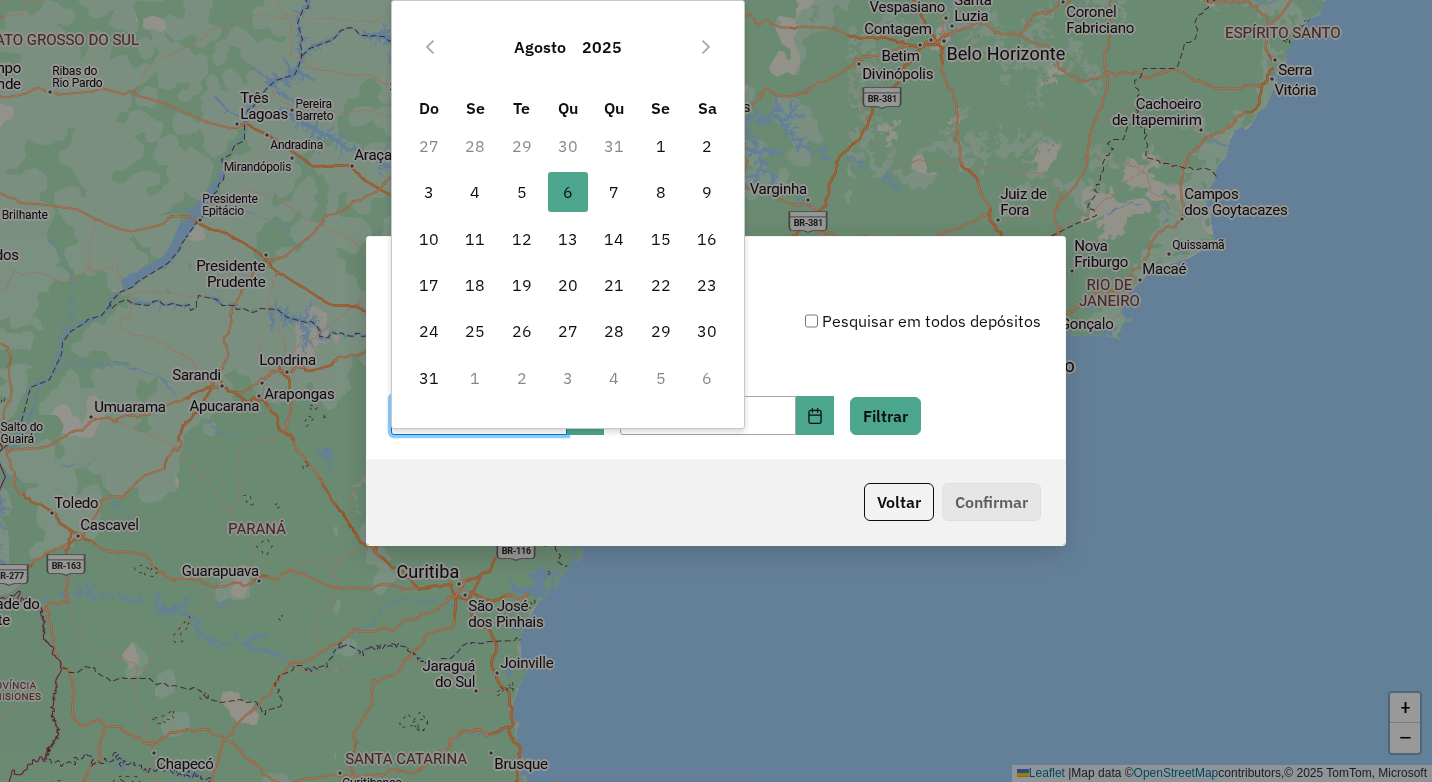 click on "30" at bounding box center (568, 146) 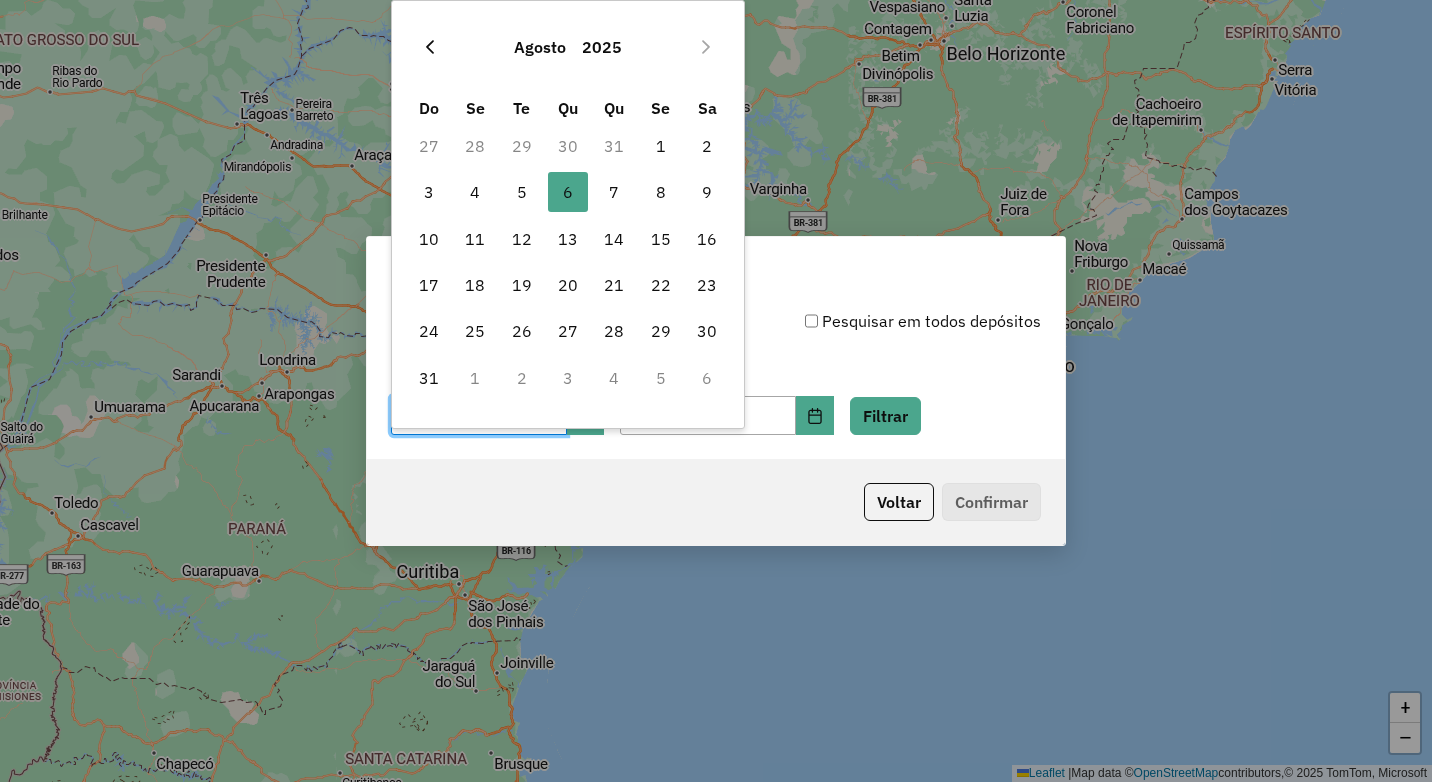 click at bounding box center [430, 47] 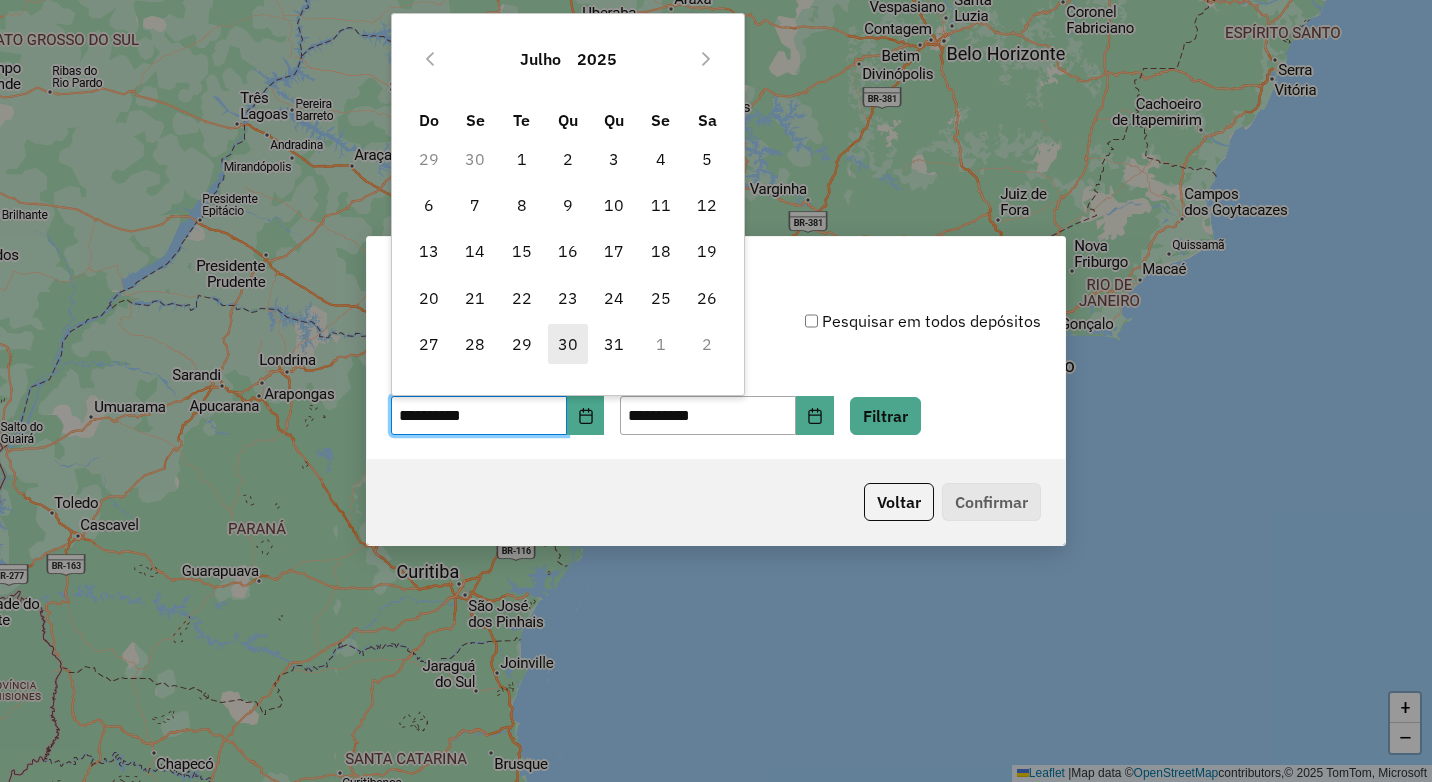 click on "30" at bounding box center (568, 344) 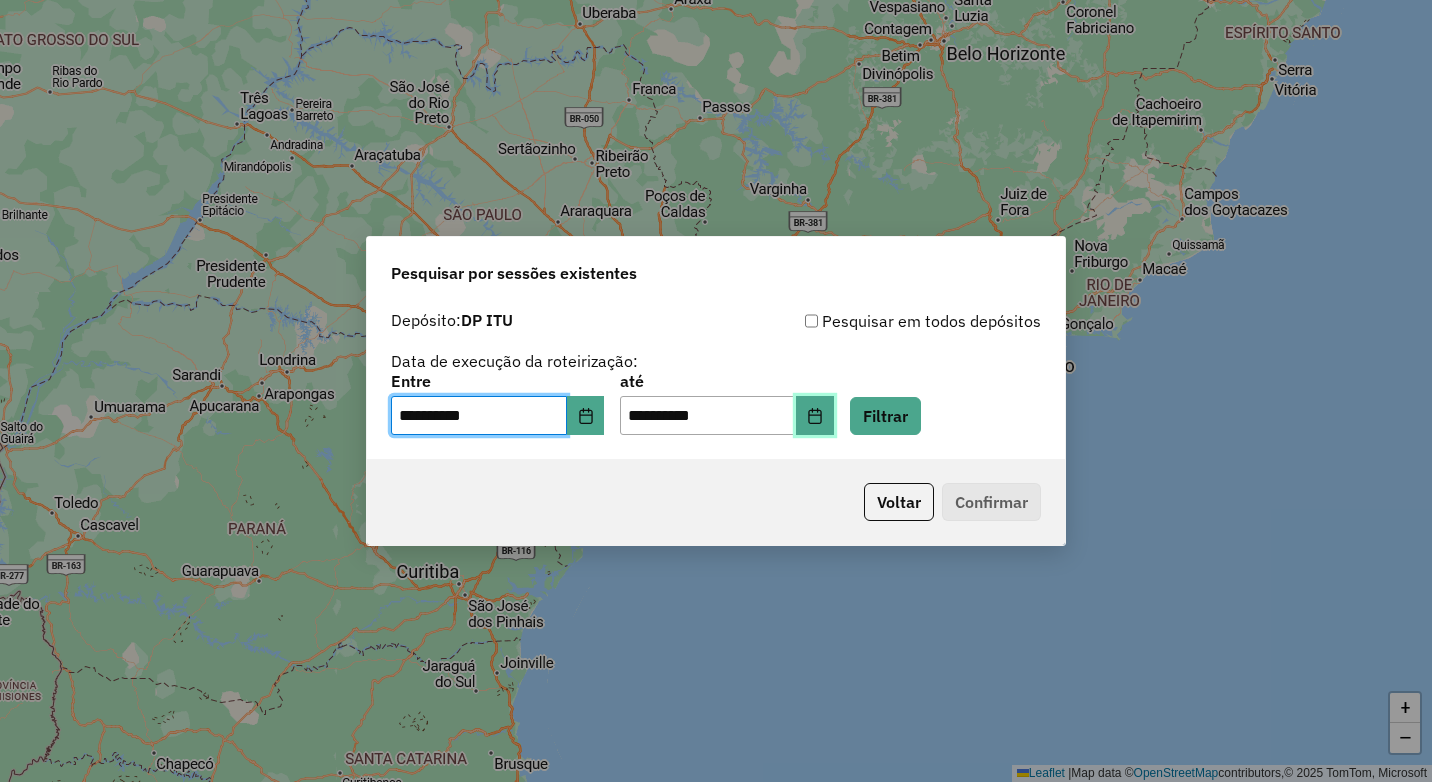 click 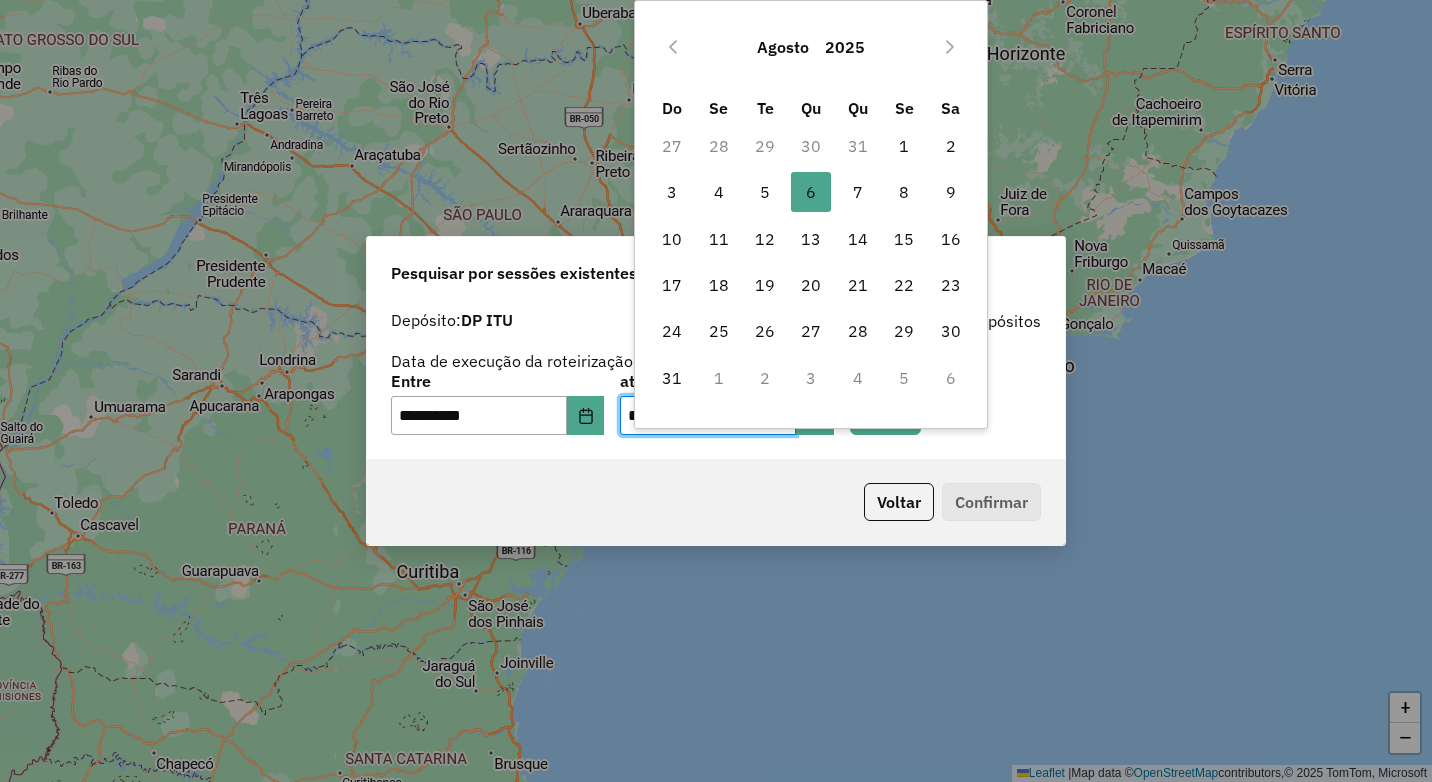 click on "30" at bounding box center (811, 146) 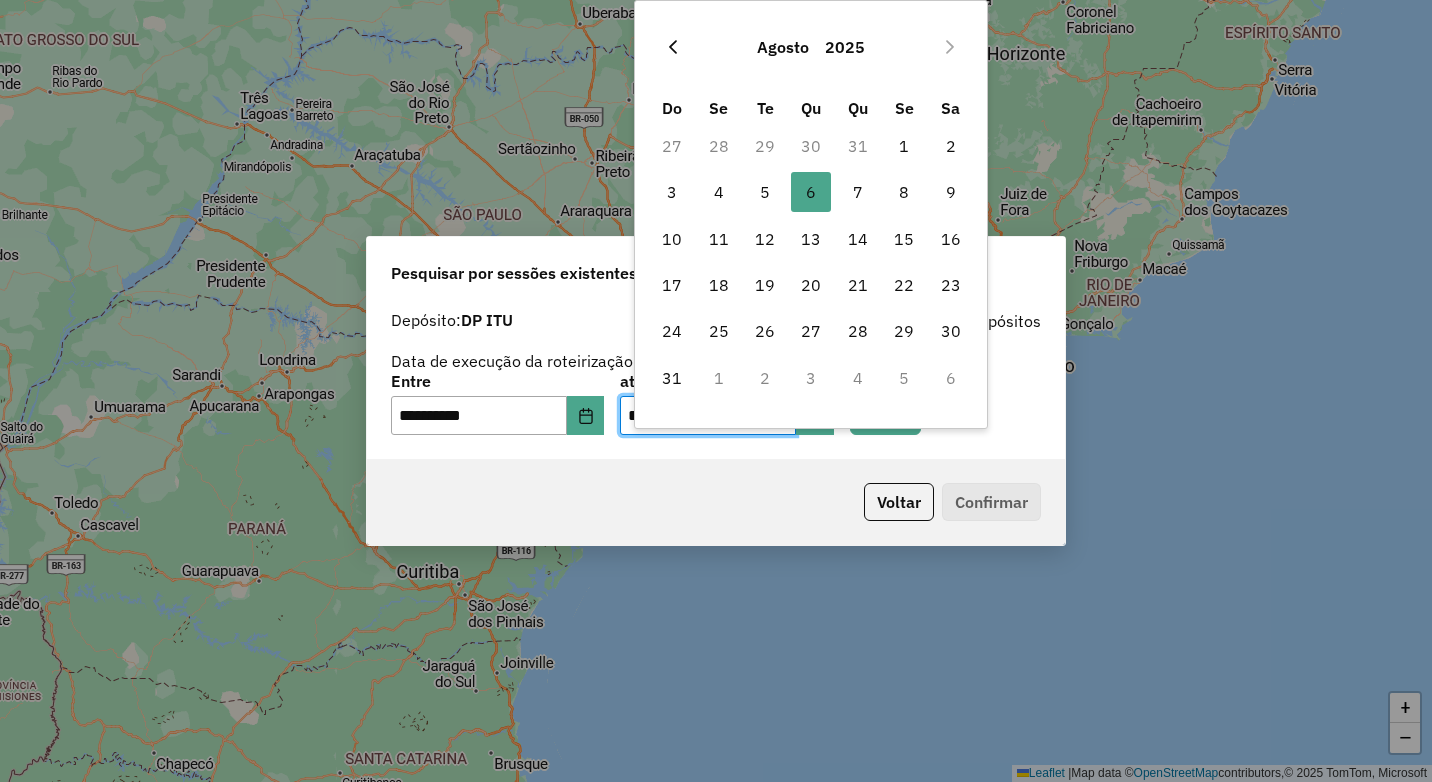 click 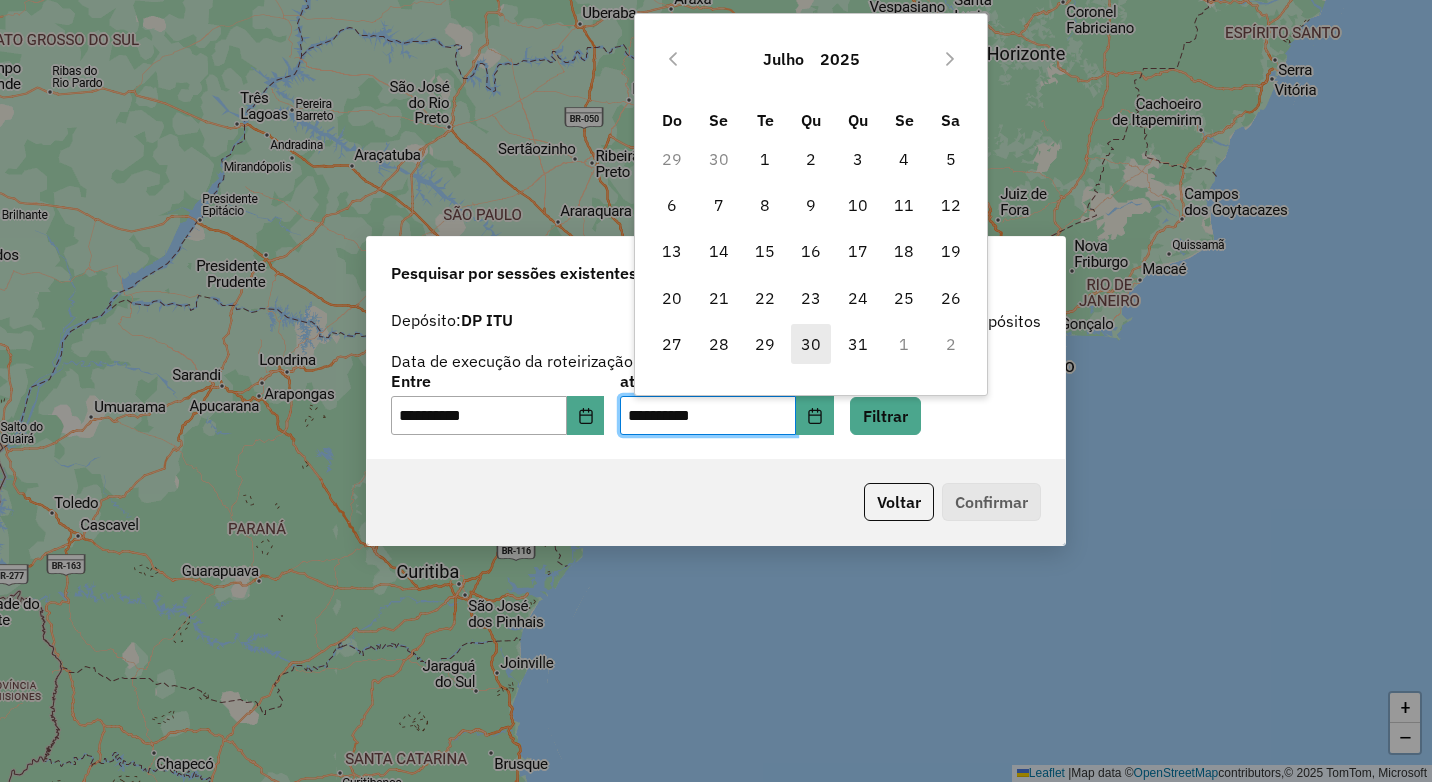 click on "30" at bounding box center [811, 344] 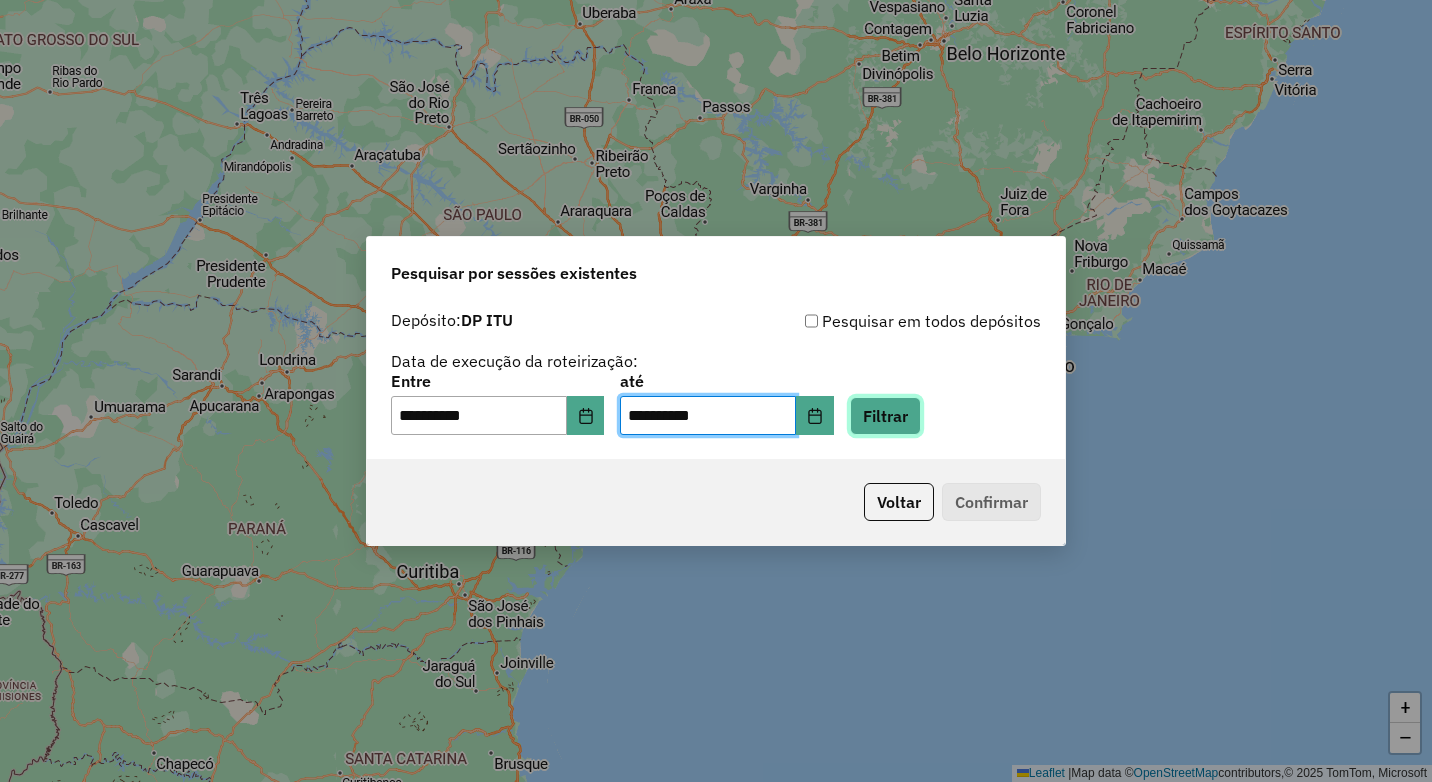 click on "Filtrar" 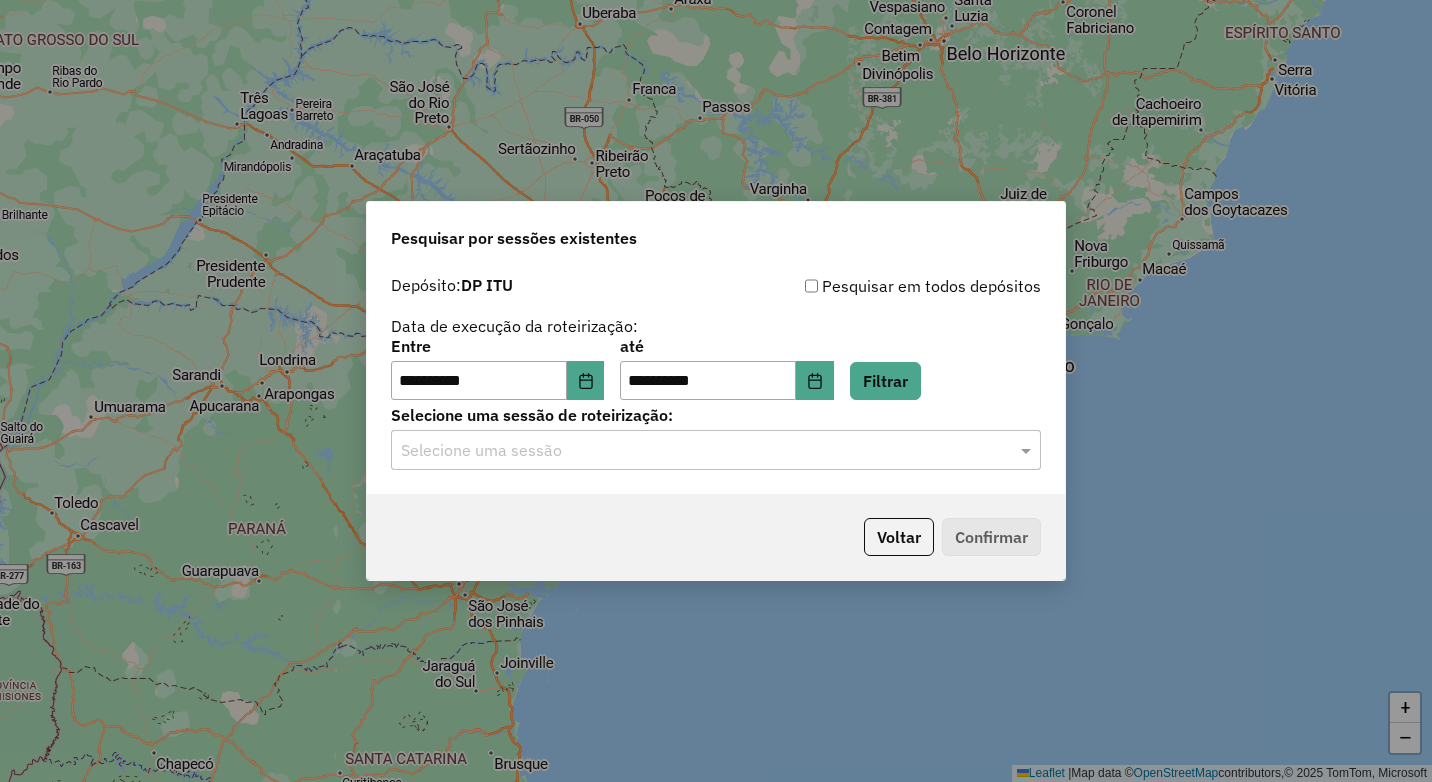 click 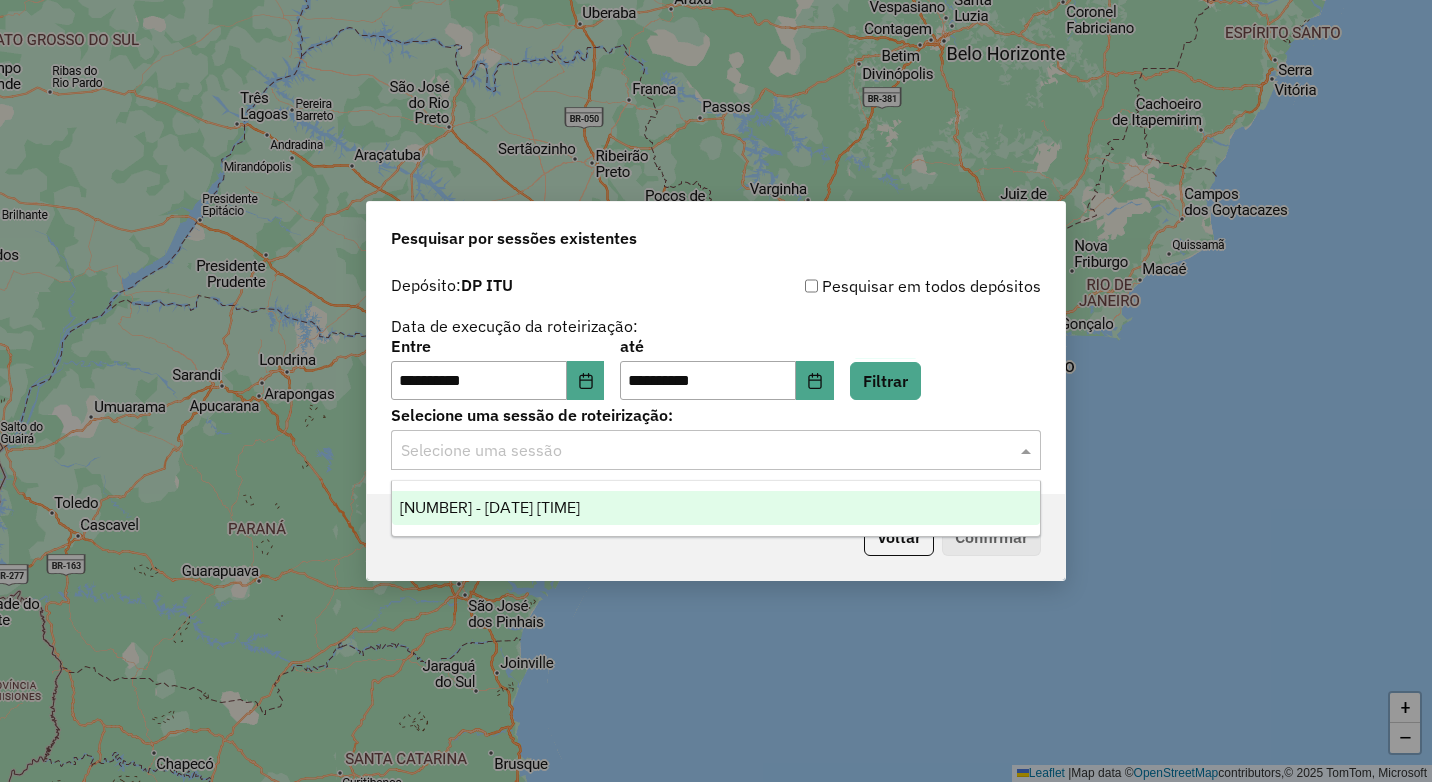 click on "972288 - 30/07/2025 19:04" at bounding box center [716, 508] 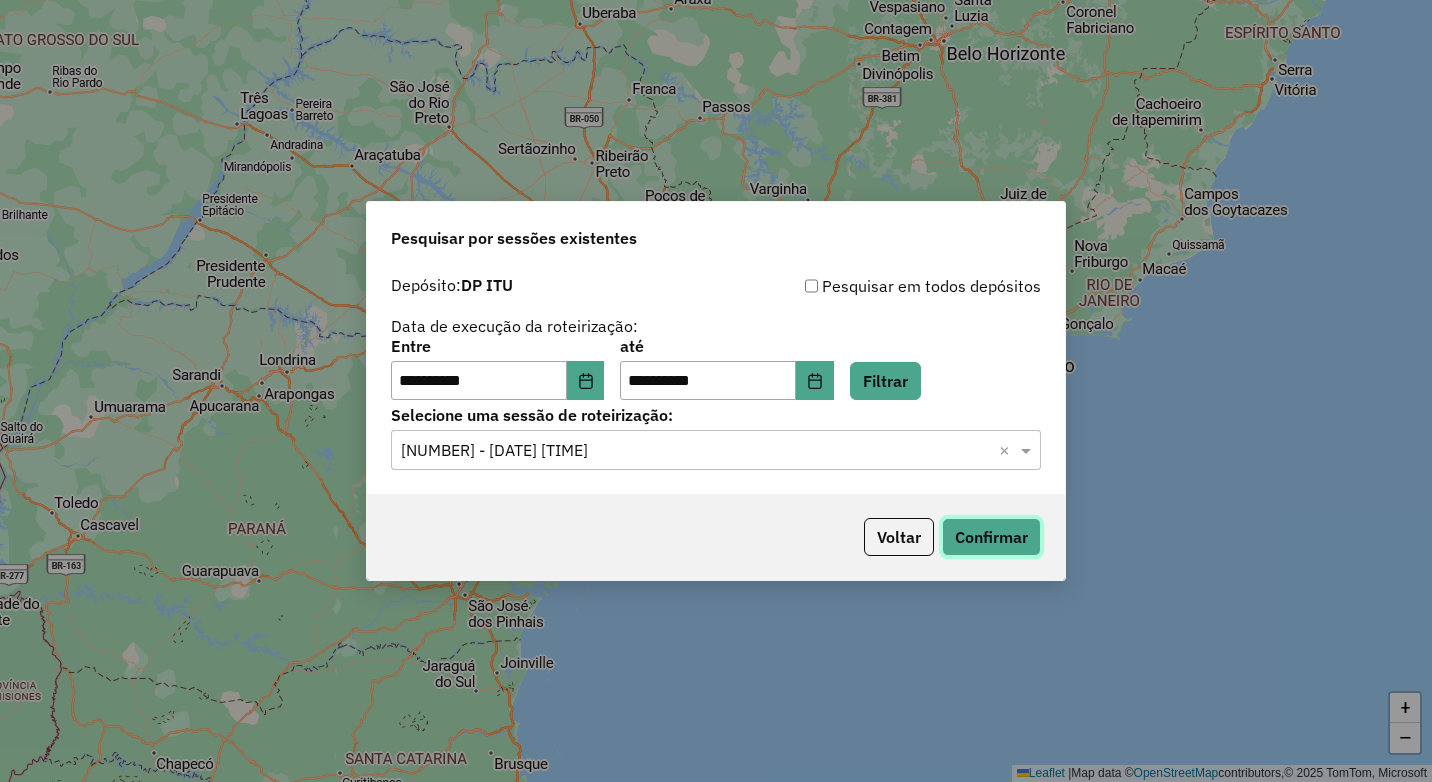 click on "Confirmar" 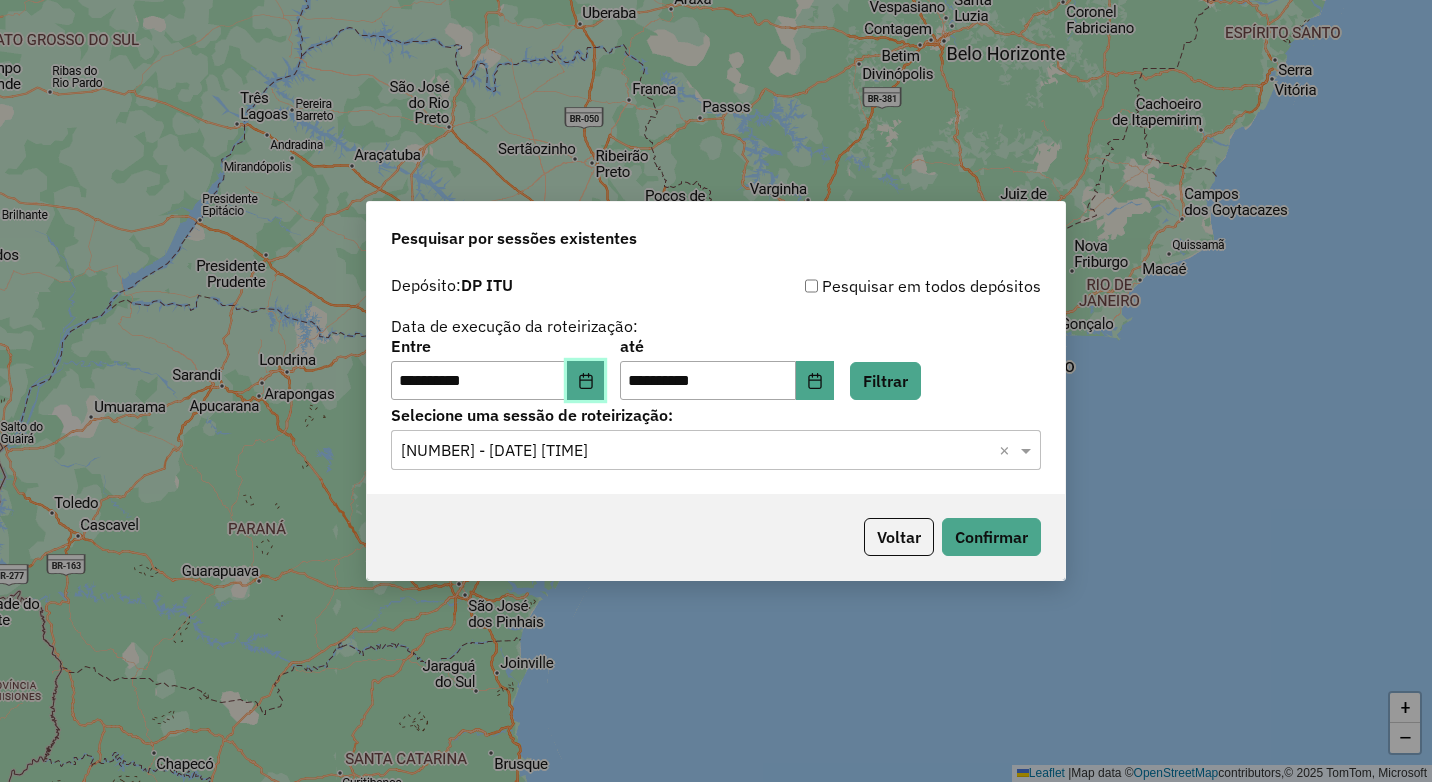 click at bounding box center [586, 381] 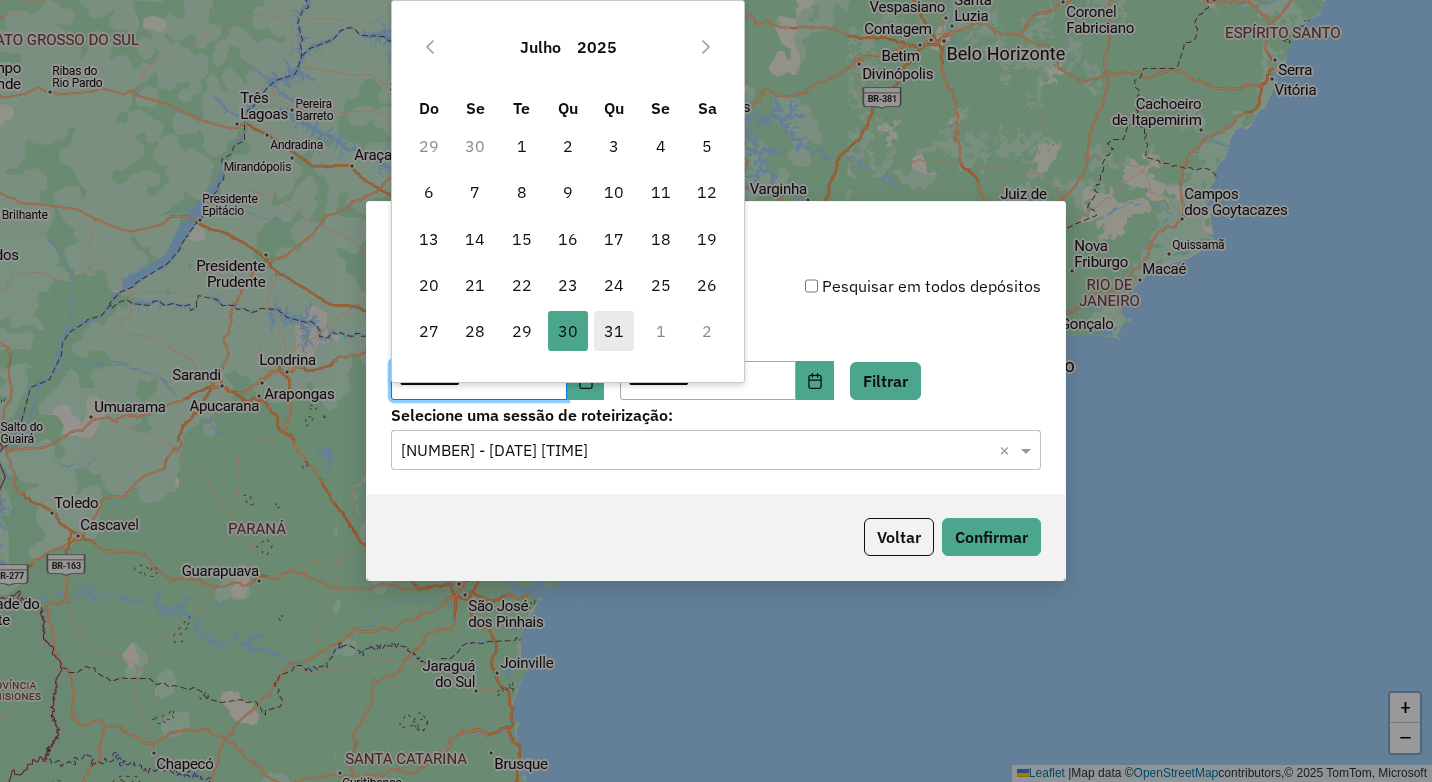 click on "31" at bounding box center [614, 331] 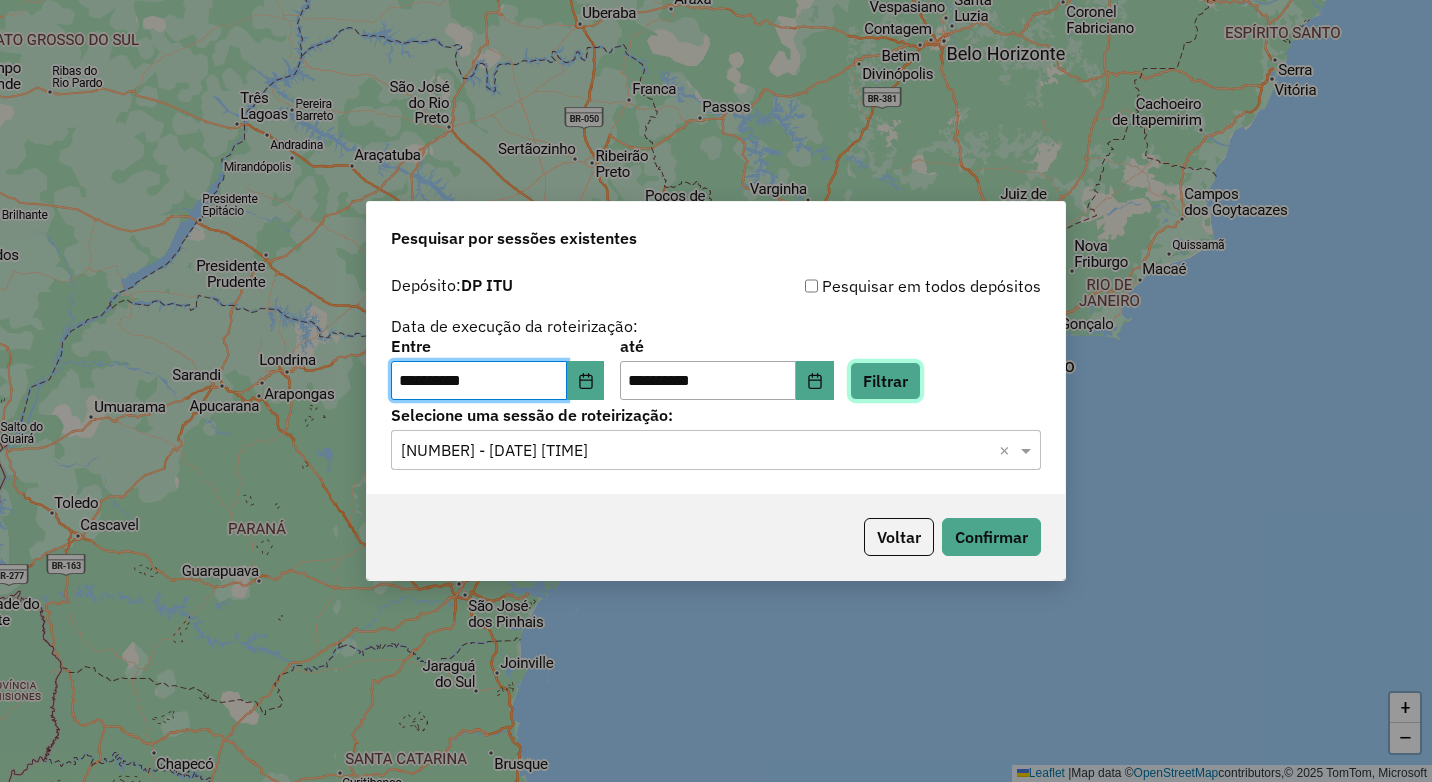 click on "Filtrar" 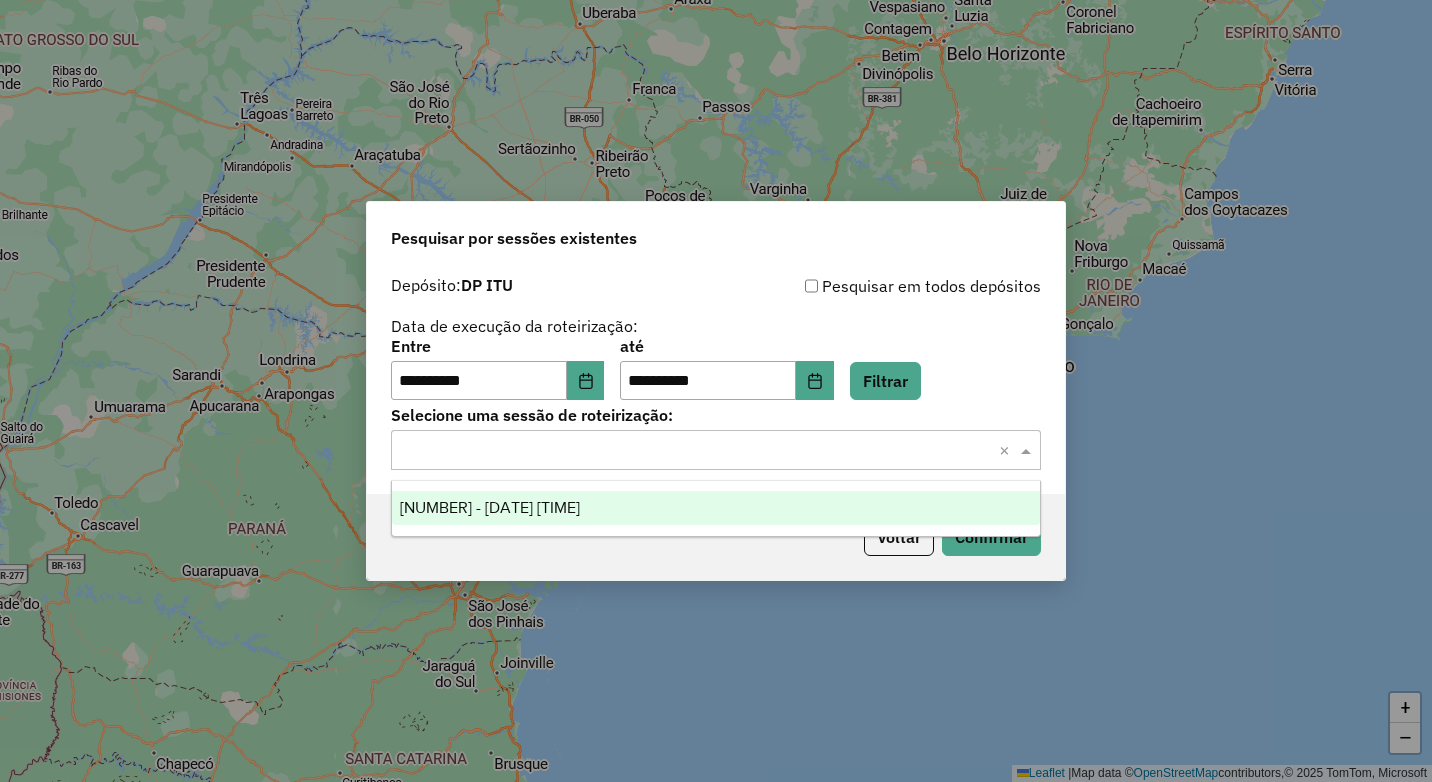 click 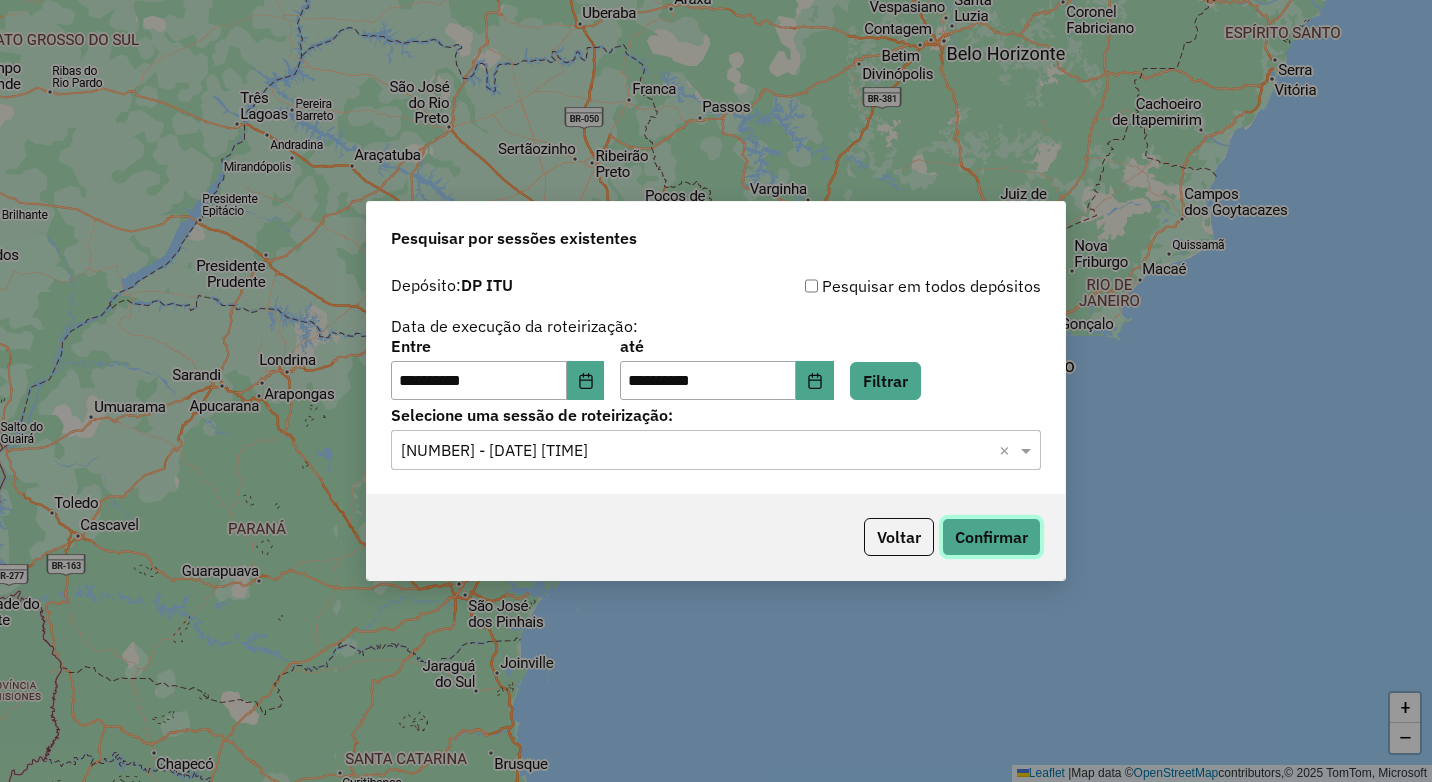 click on "Confirmar" 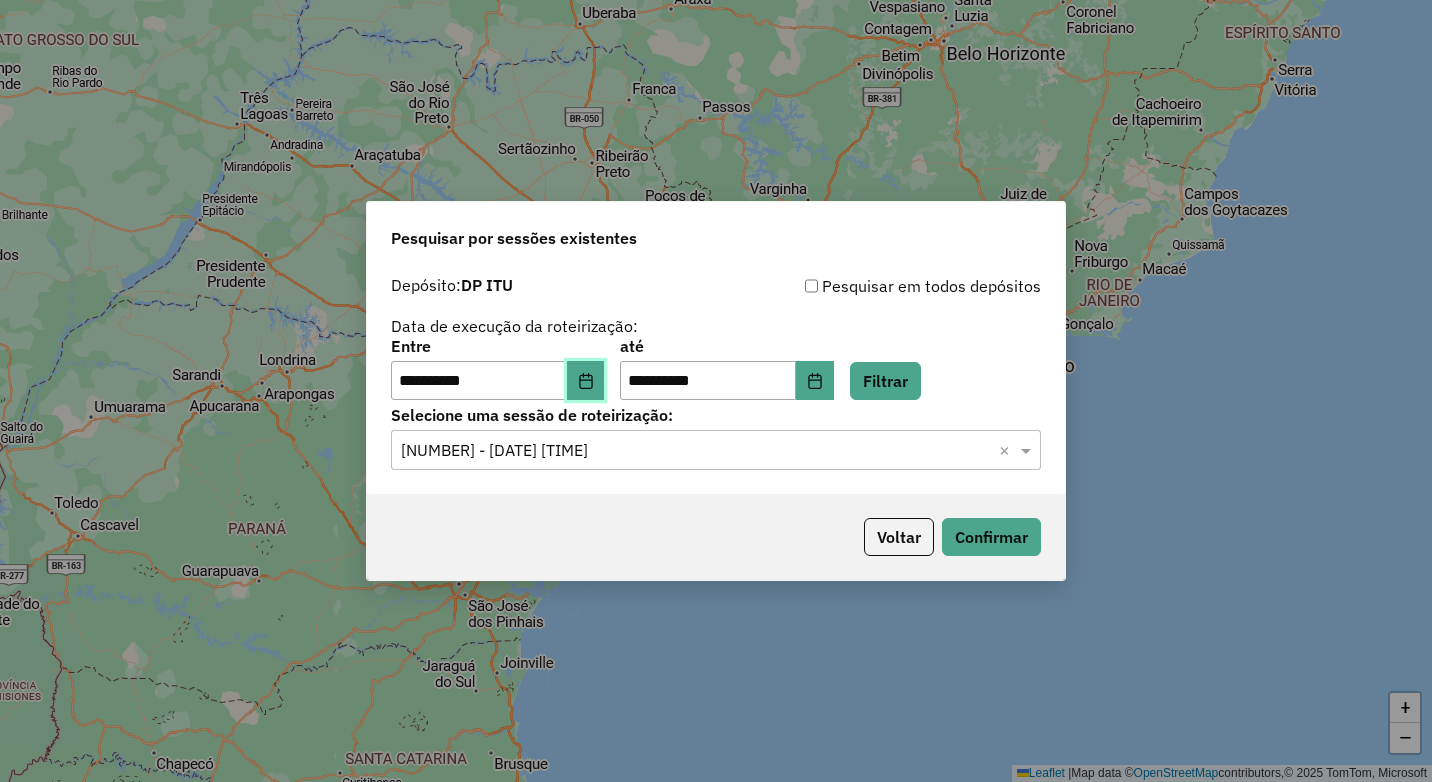 click at bounding box center [586, 381] 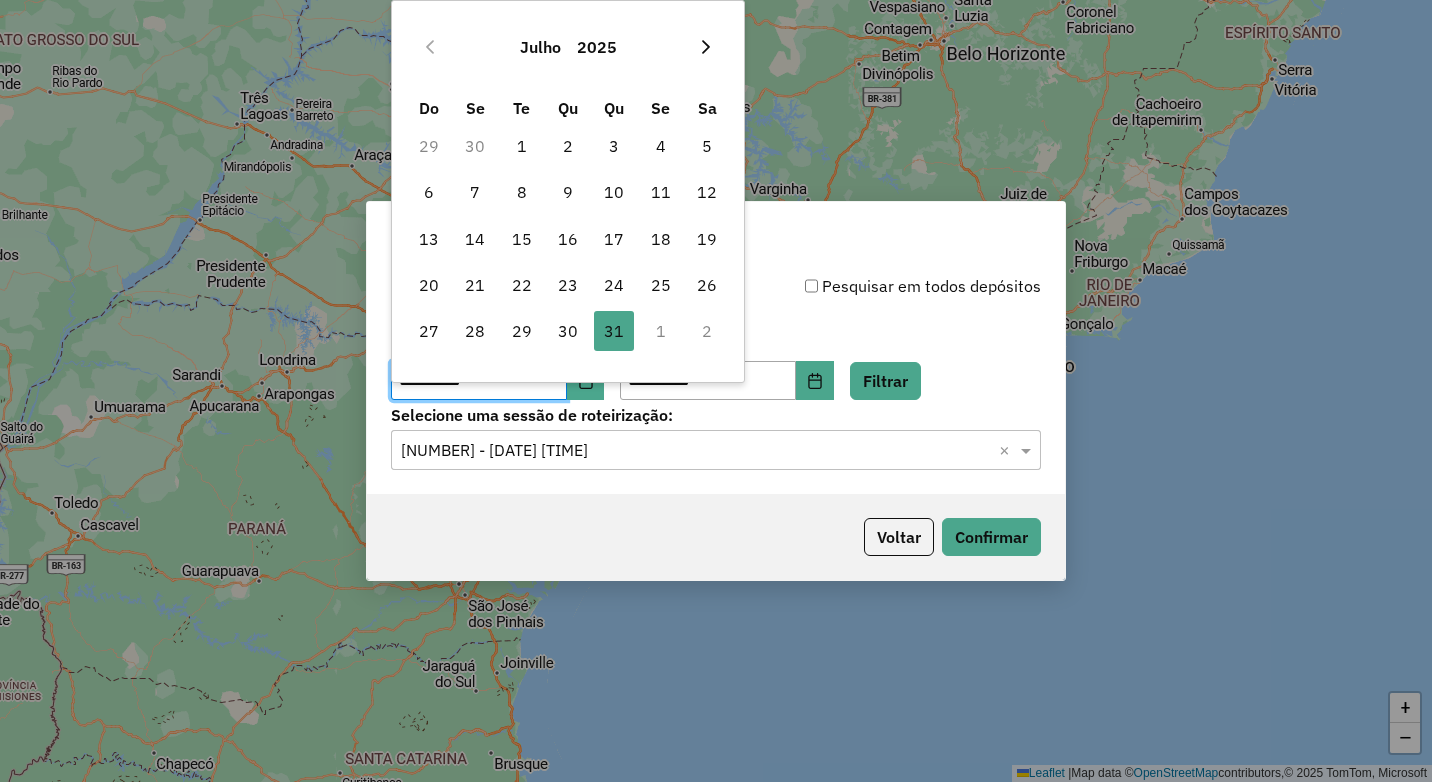click 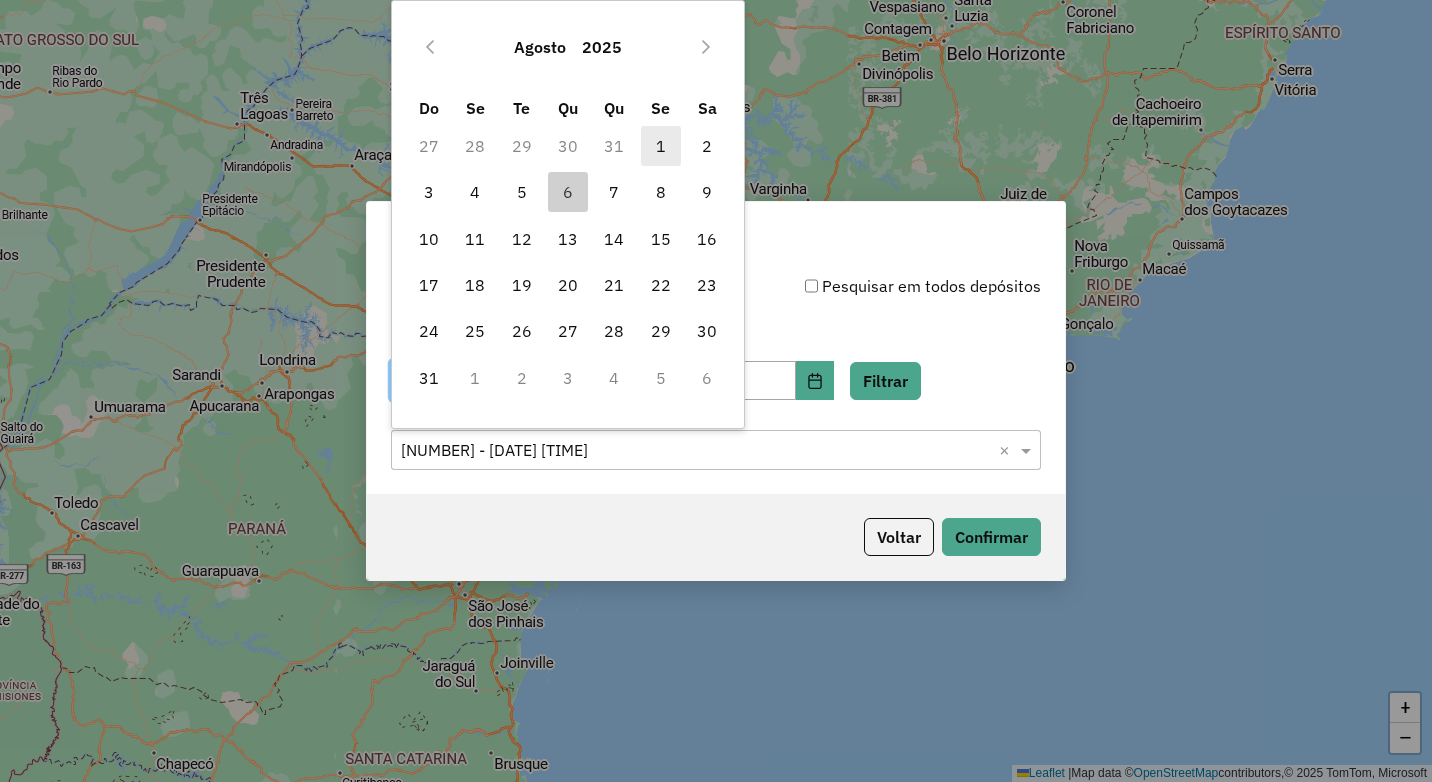 click on "1" at bounding box center (661, 146) 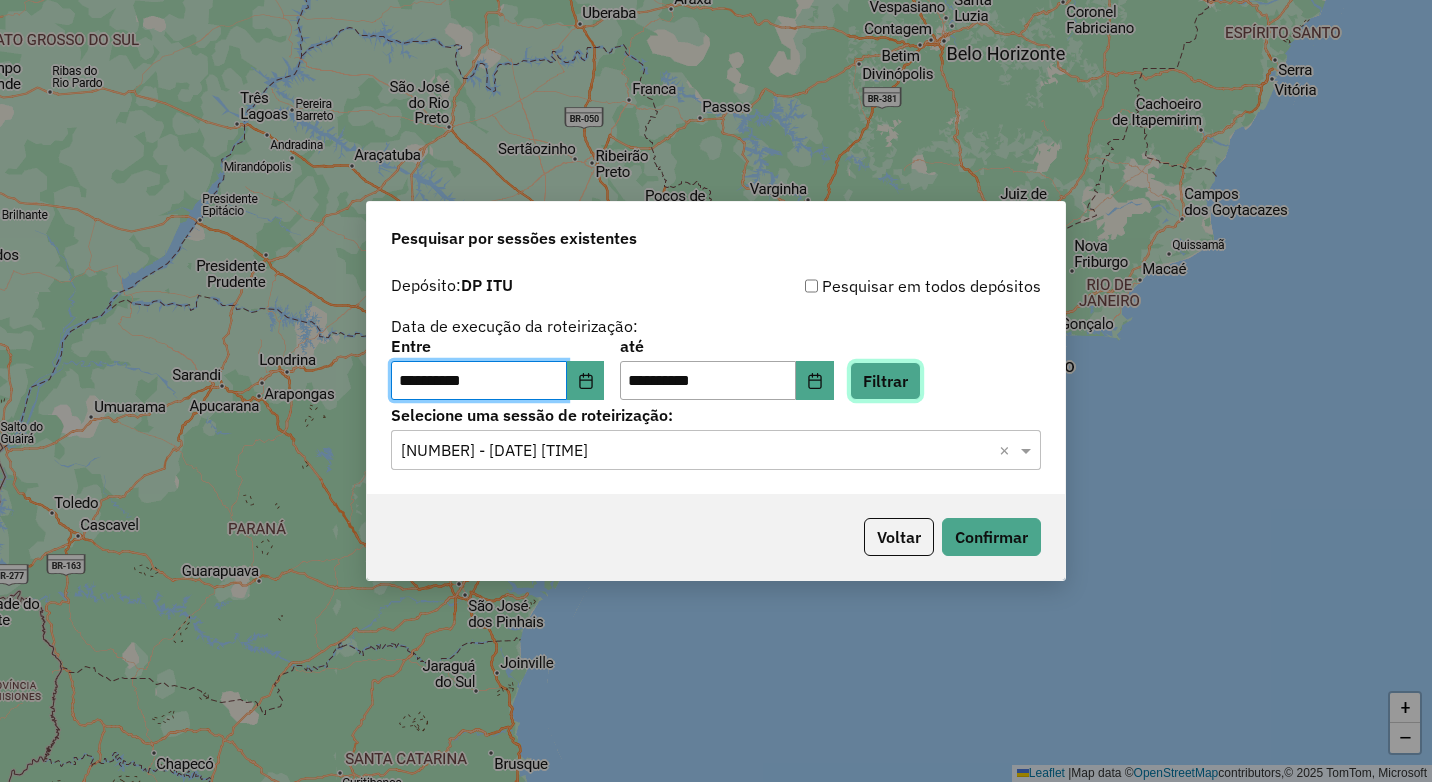 click on "Filtrar" 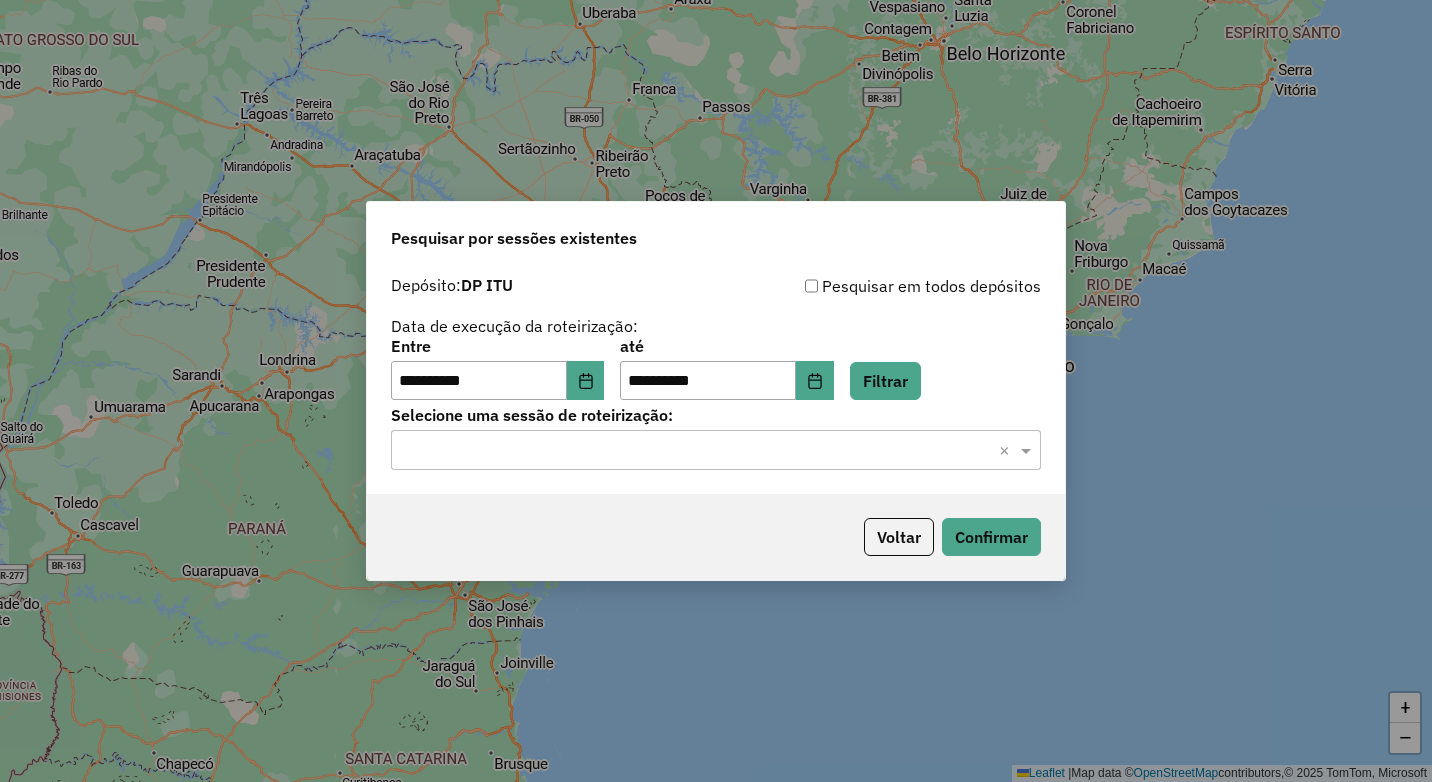 click 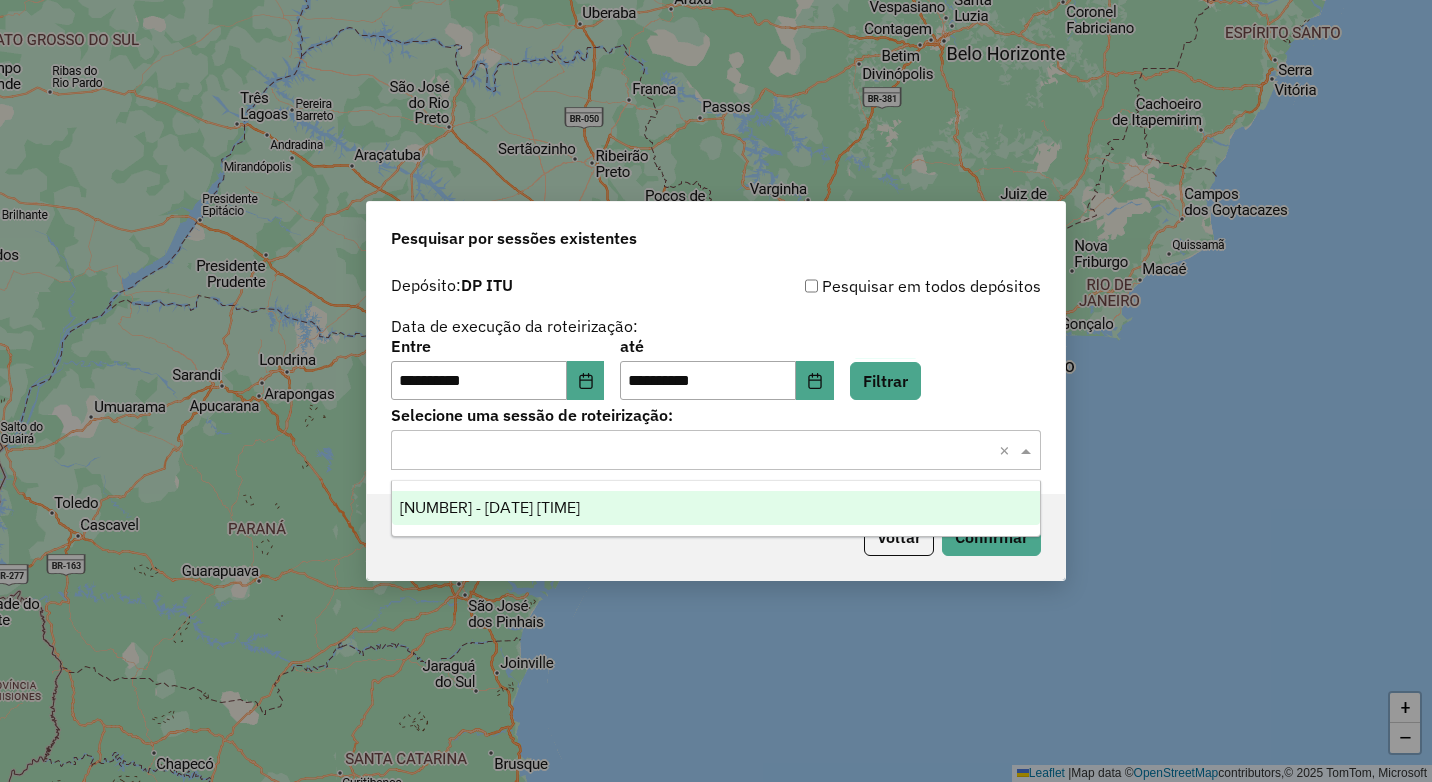 click on "973342 - 01/08/2025 18:09" at bounding box center (716, 508) 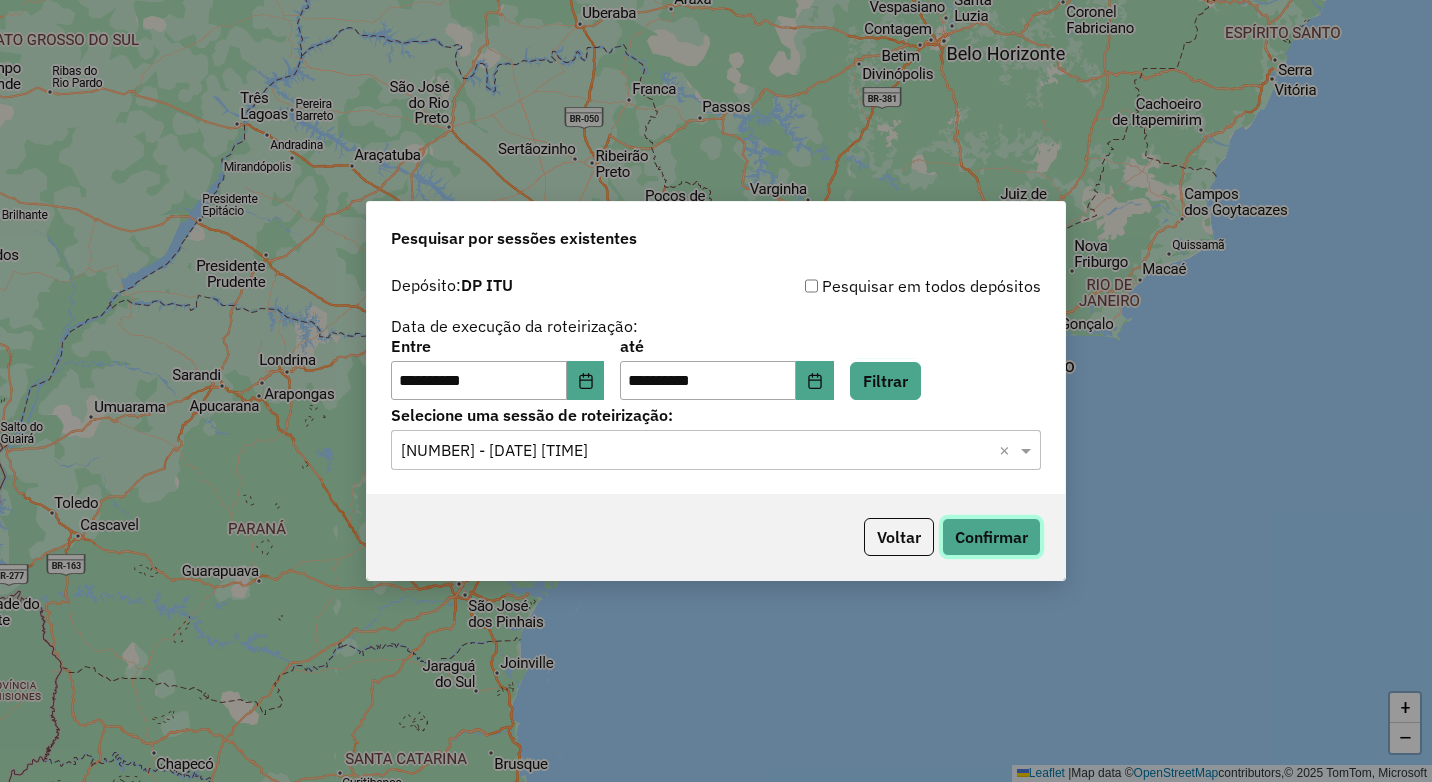 click on "Confirmar" 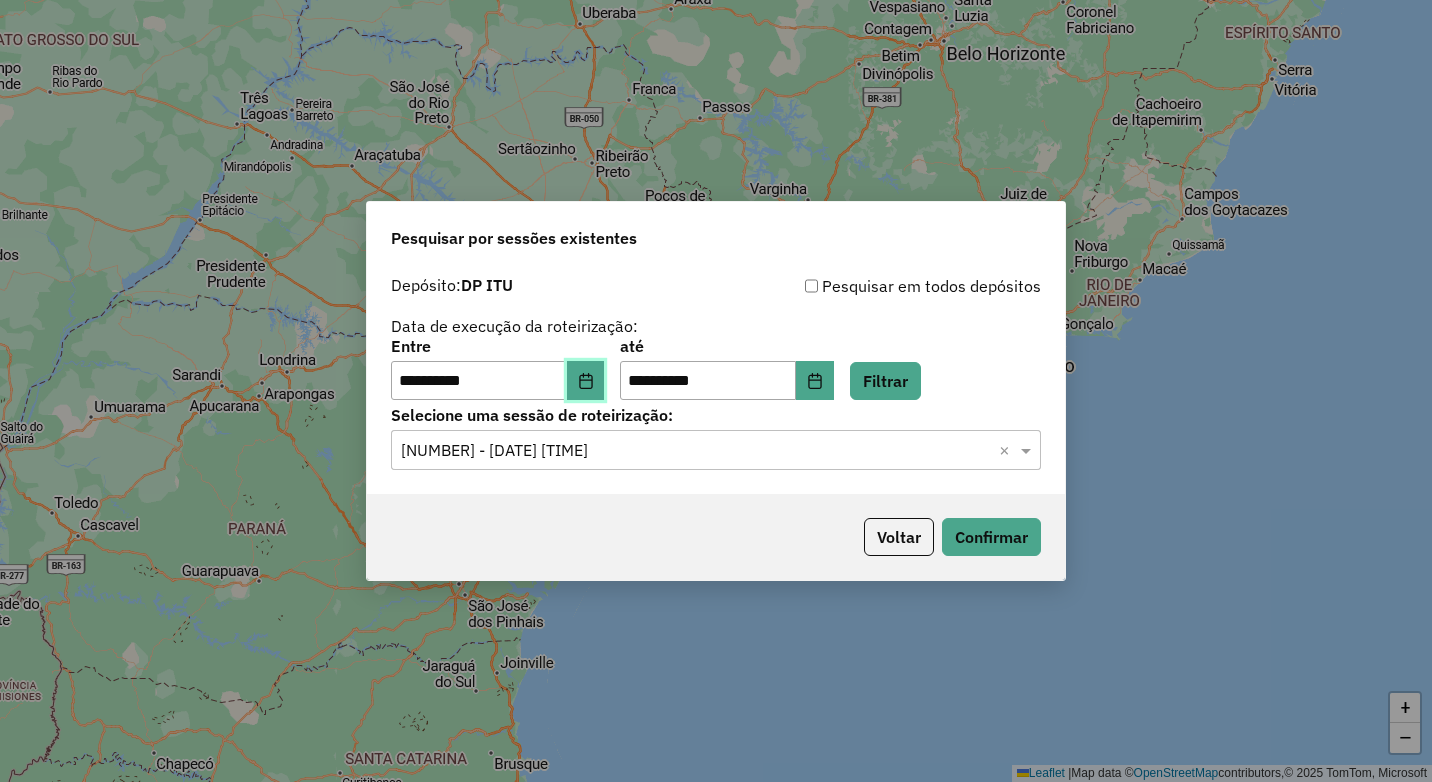 click 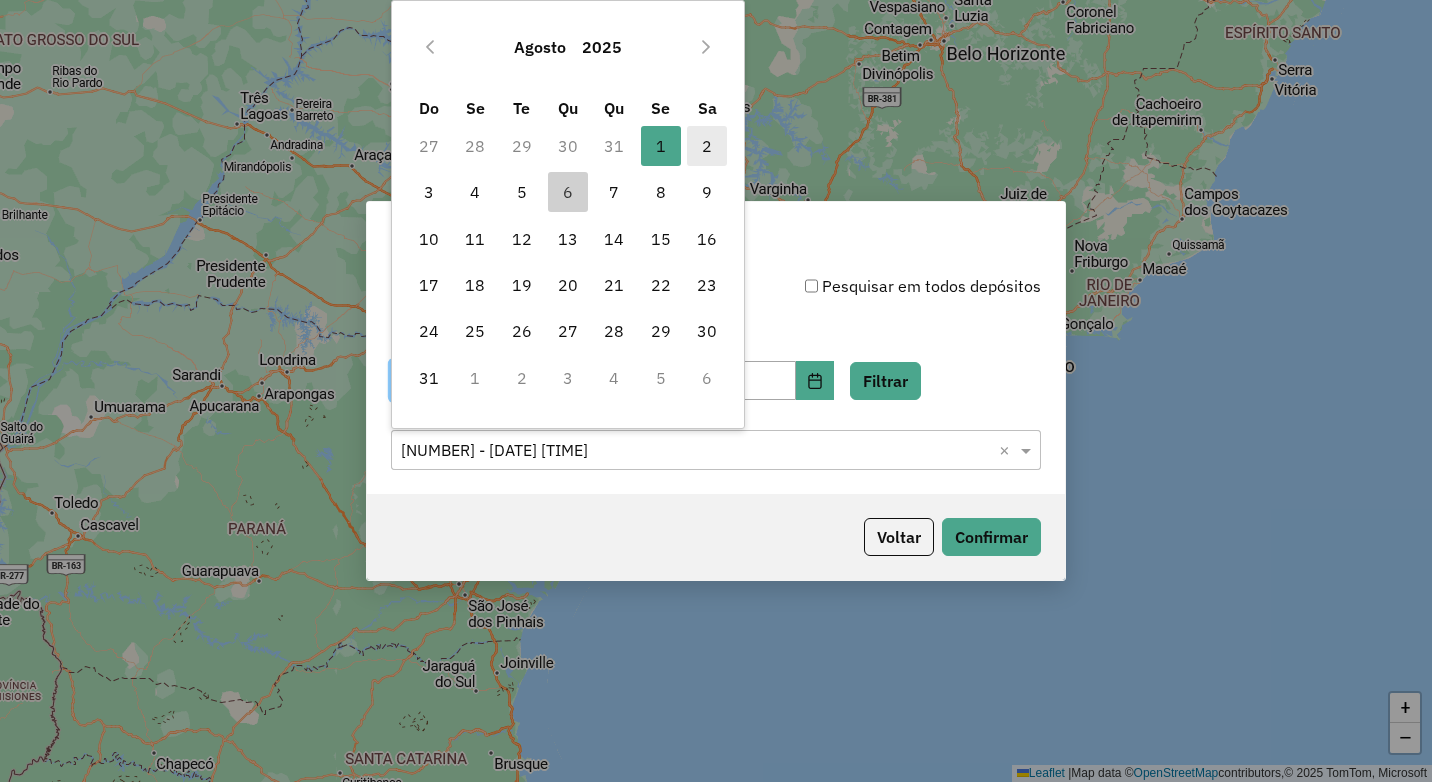 click on "2" at bounding box center [707, 146] 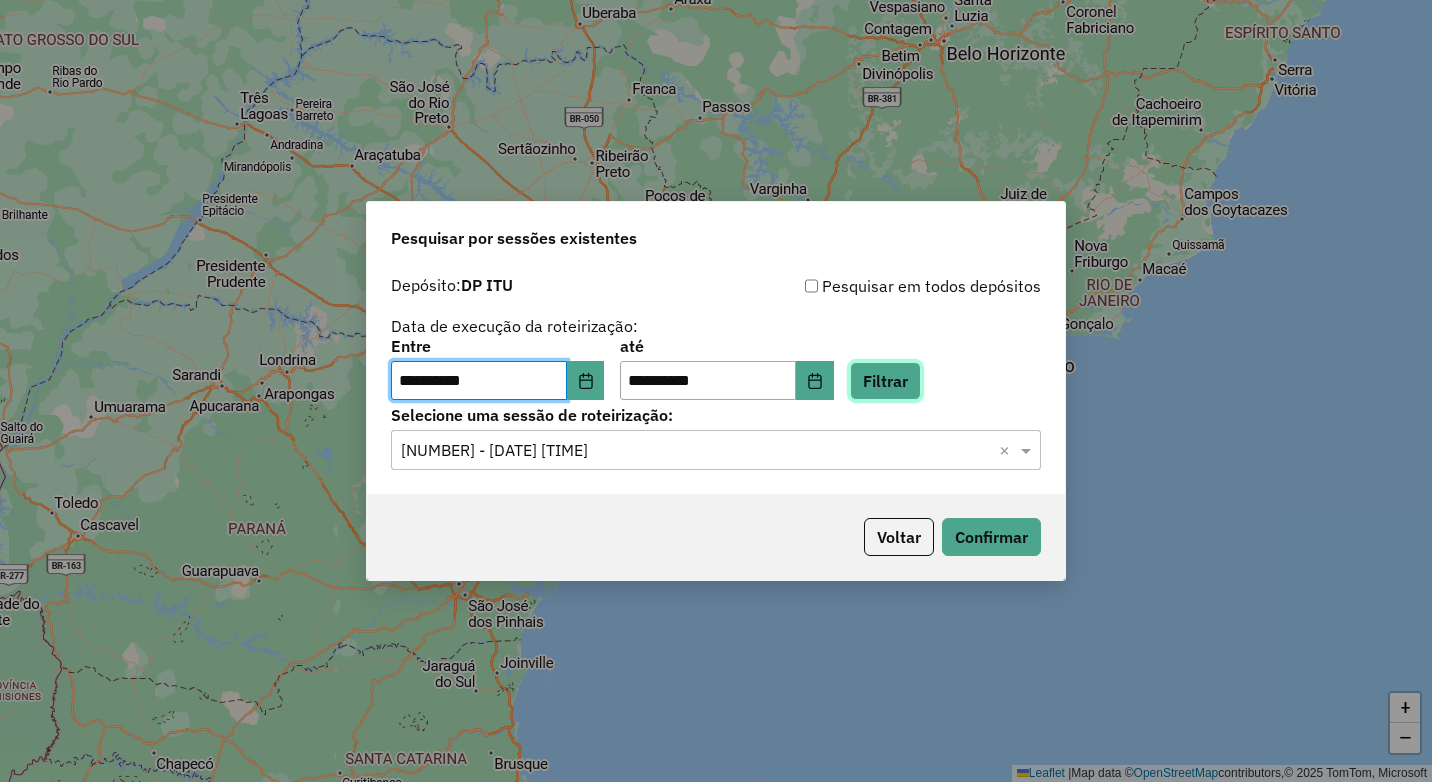 click on "Filtrar" 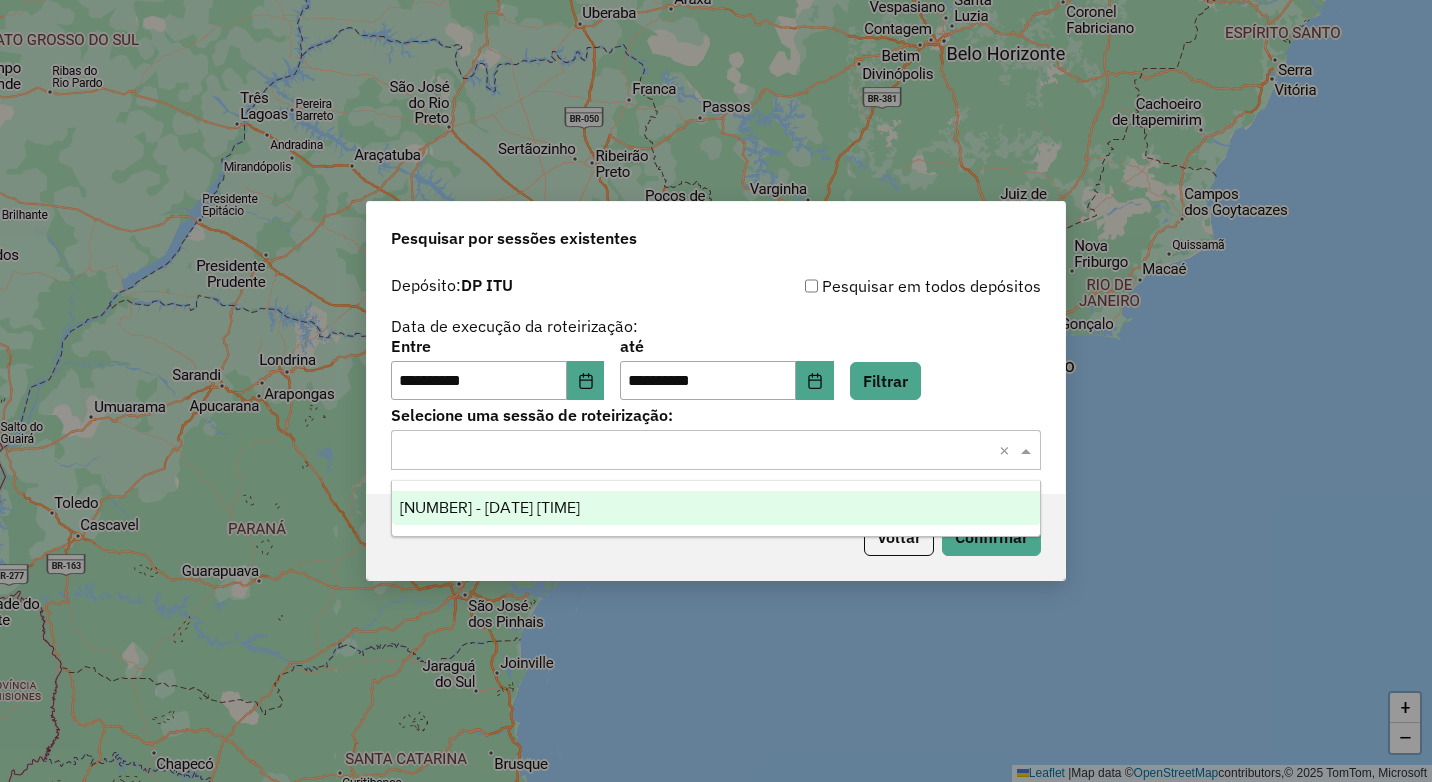 click 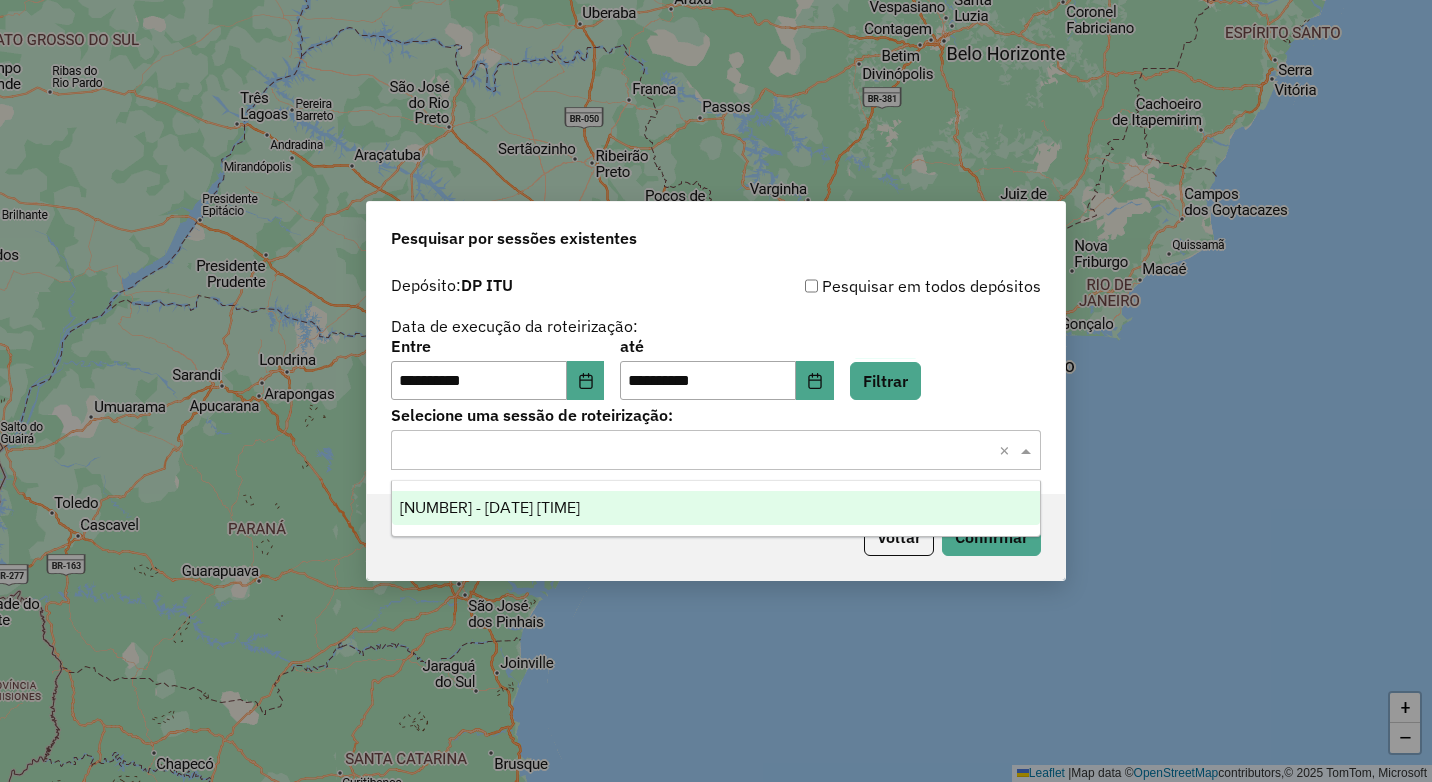 click on "973994 - 02/08/2025 18:12" at bounding box center (716, 508) 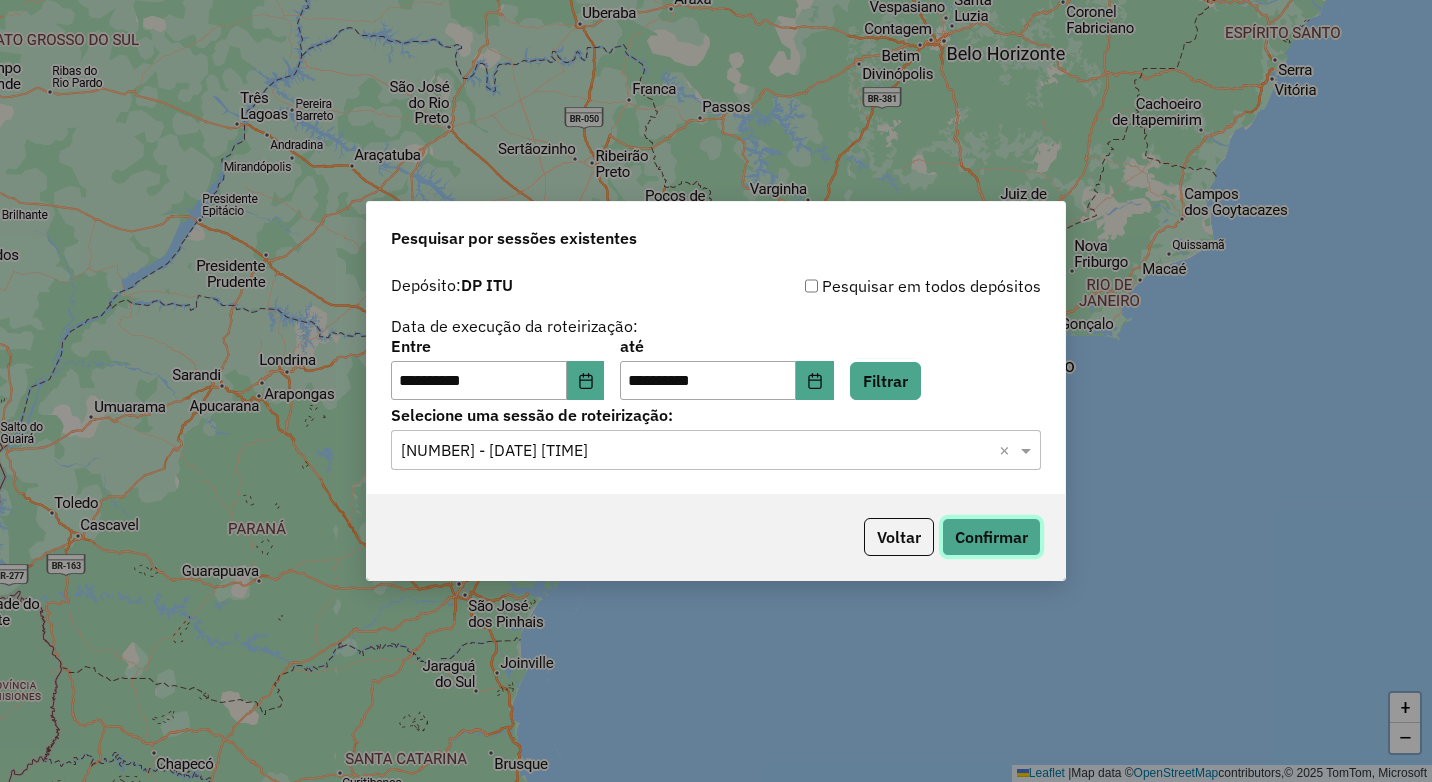 click on "Confirmar" 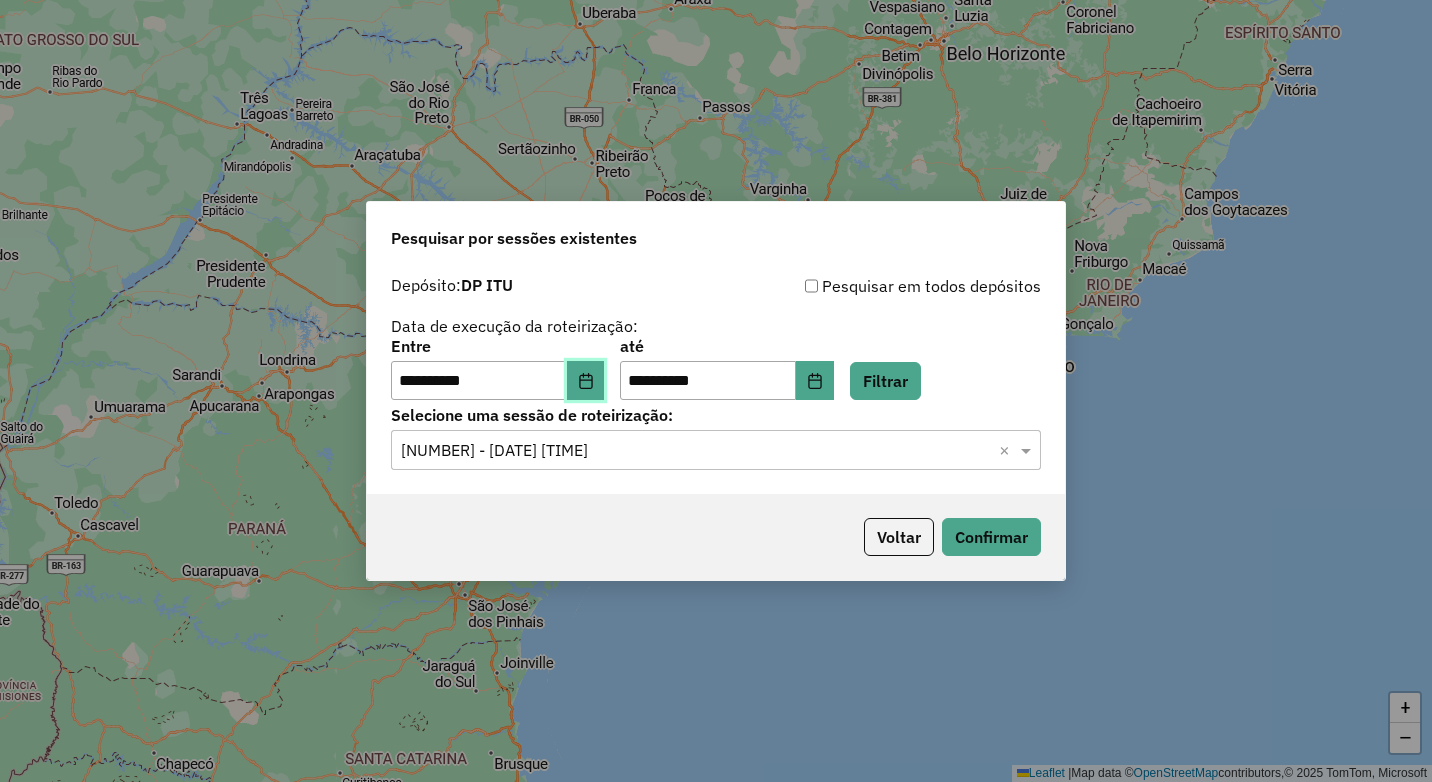 click at bounding box center [586, 381] 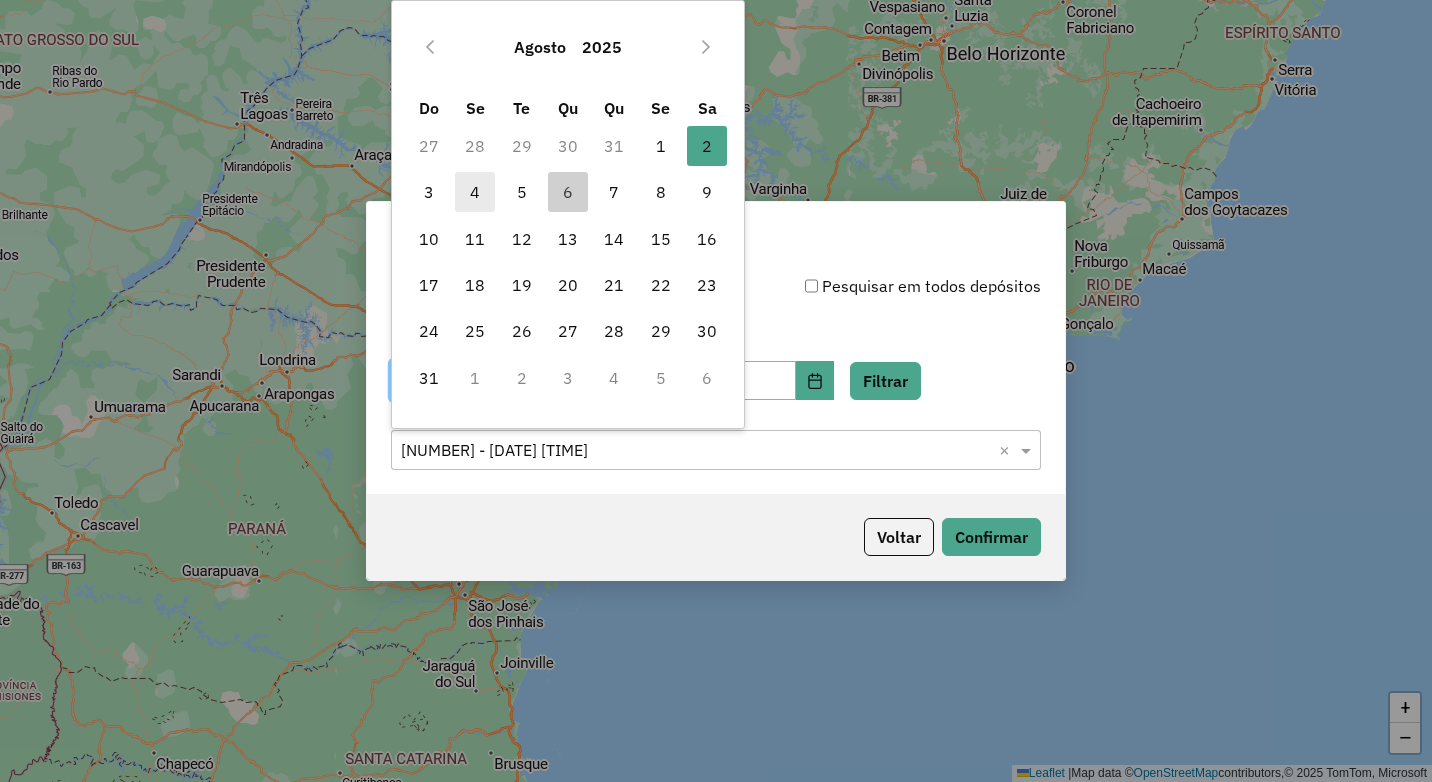 click on "4" at bounding box center (475, 192) 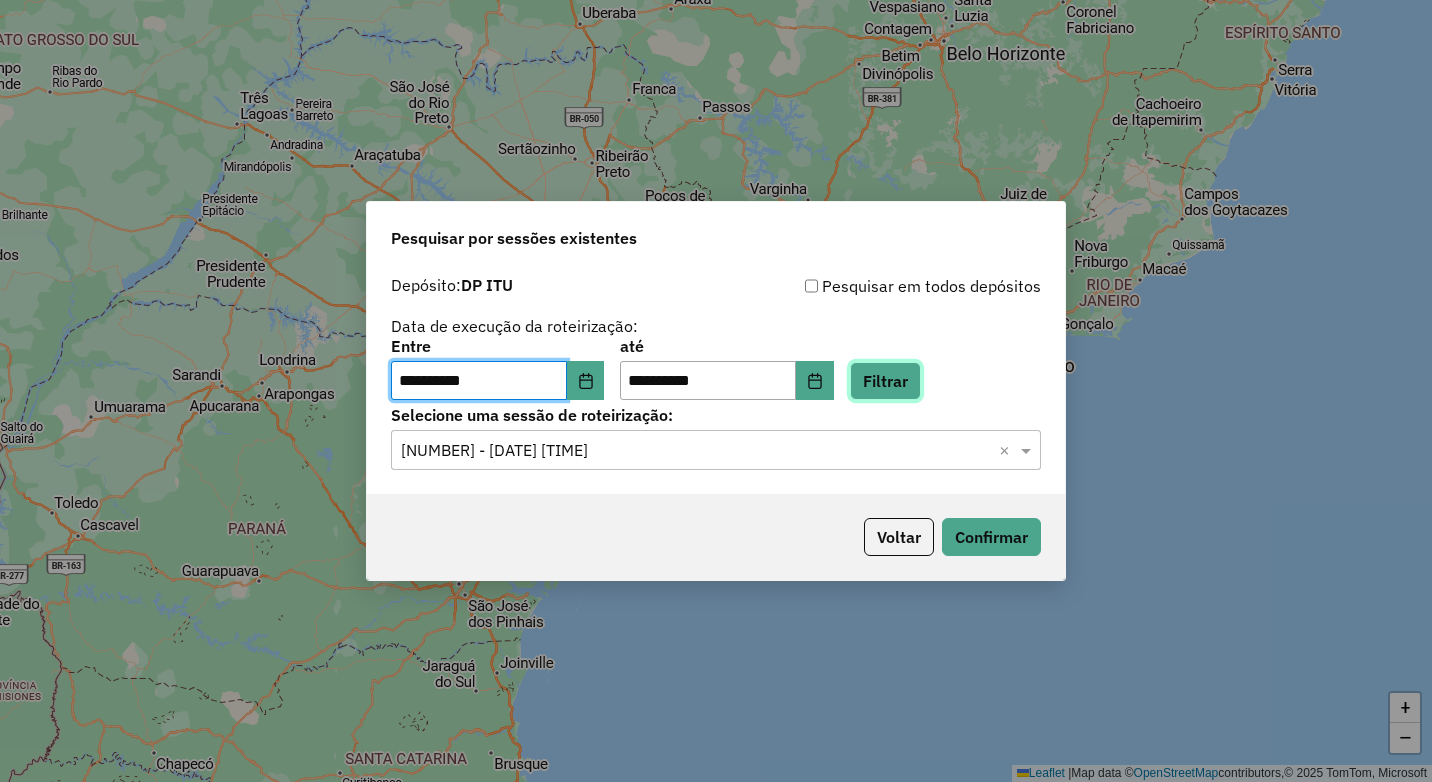 click on "Filtrar" 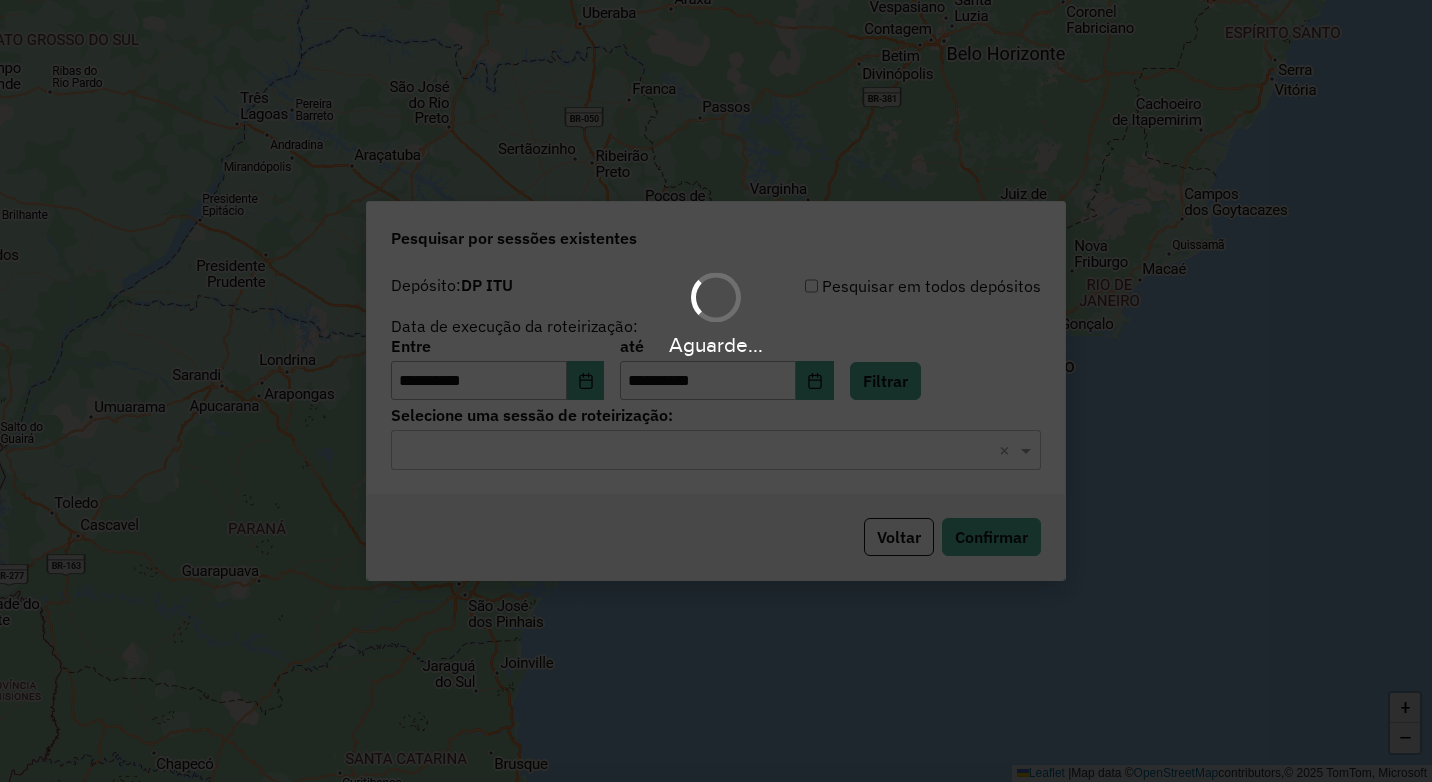 click on "Aguarde..." at bounding box center (716, 391) 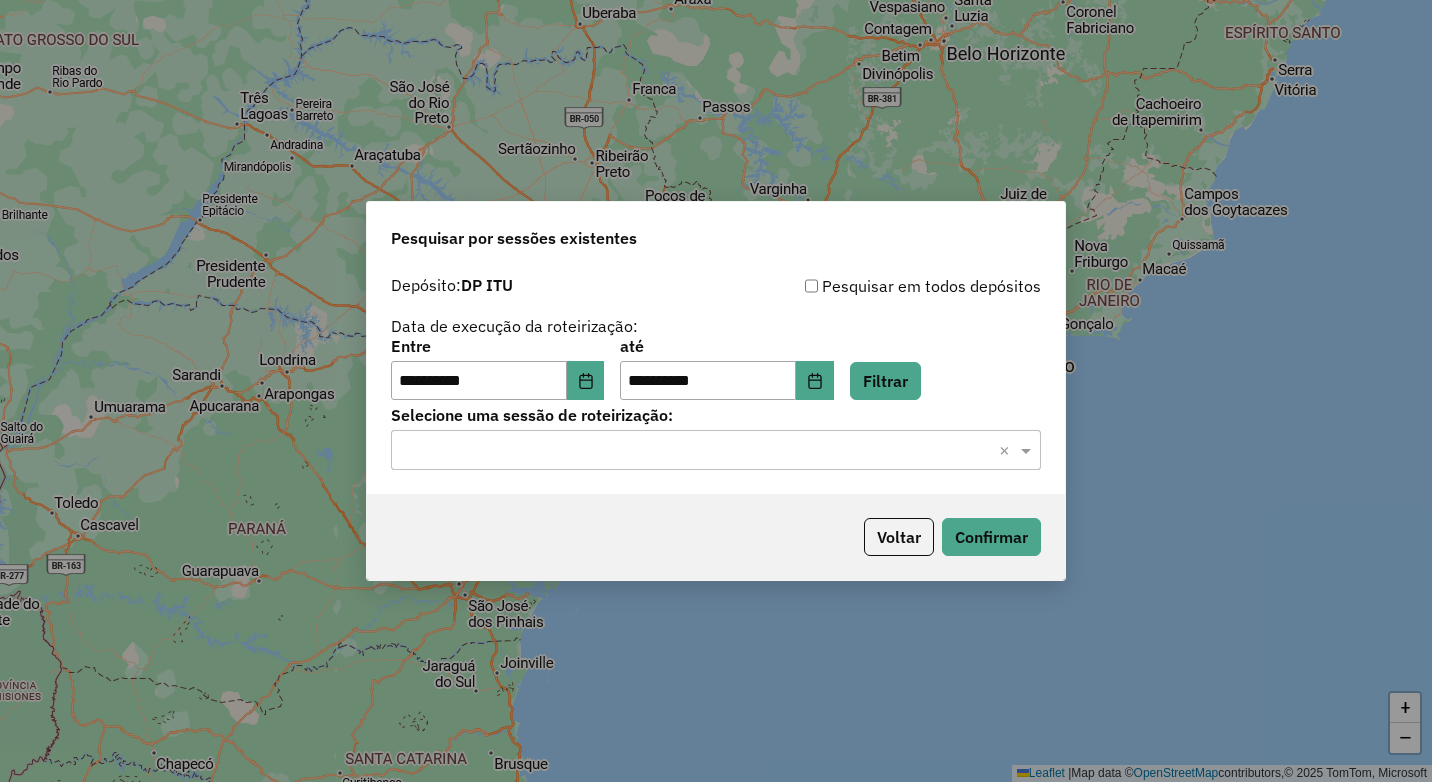 click 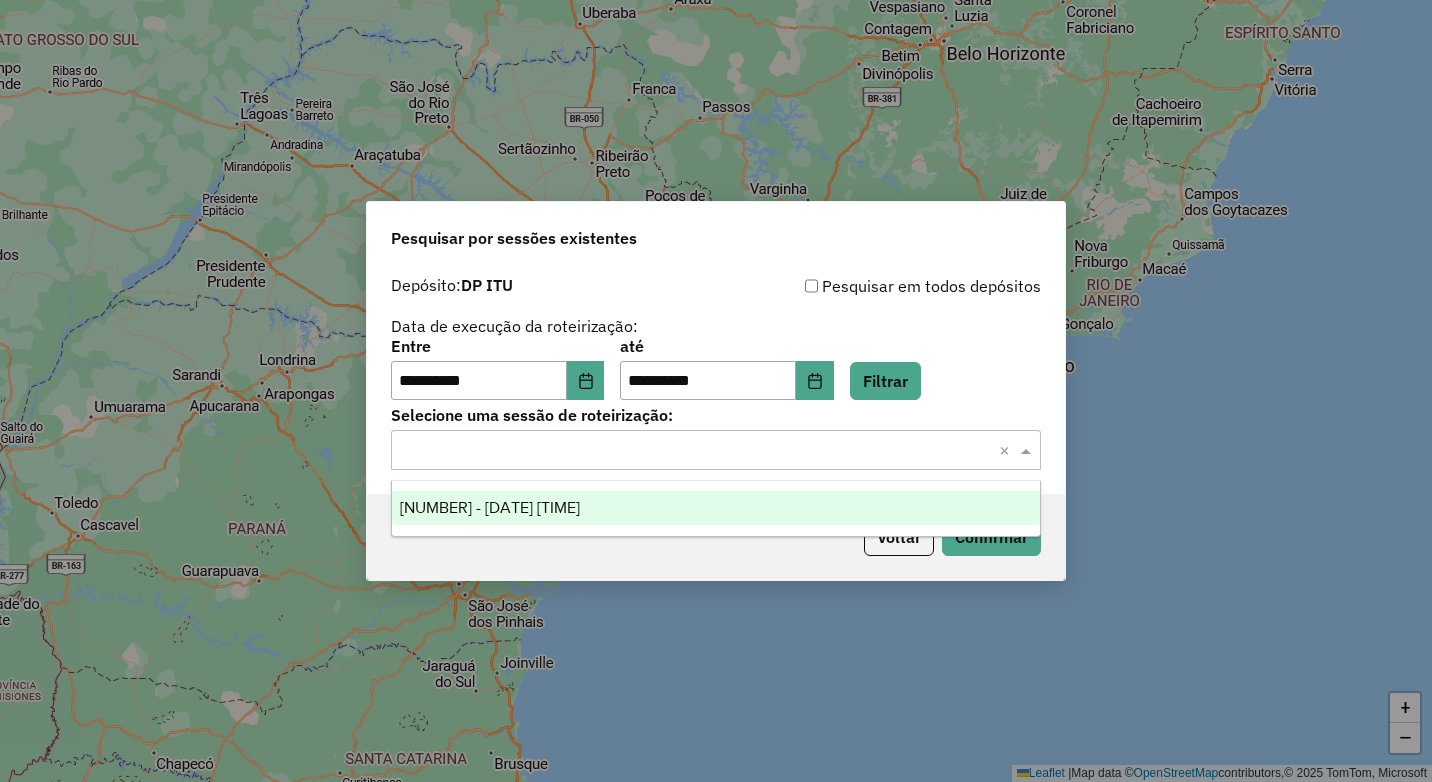 click on "974456 - 04/08/2025 16:07" at bounding box center (716, 508) 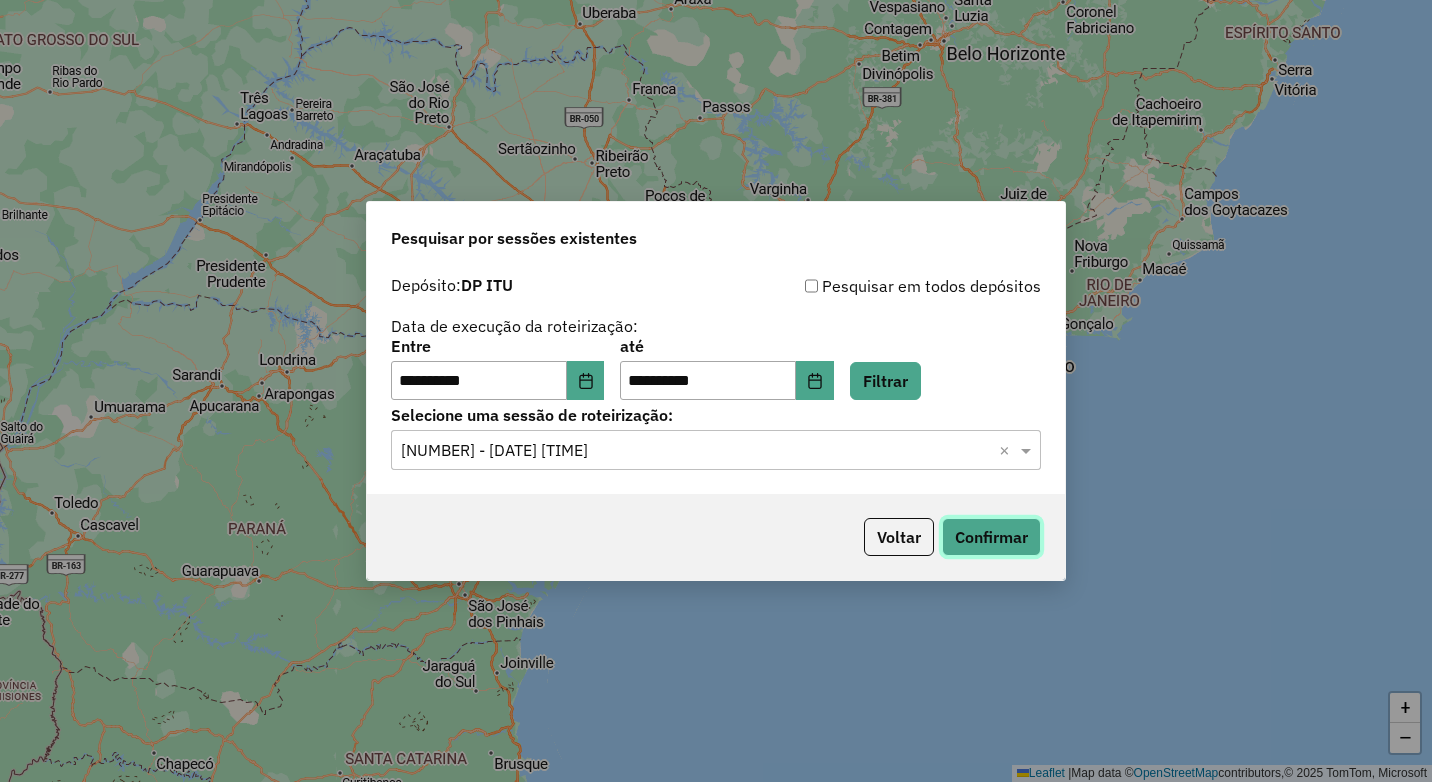 click on "Confirmar" 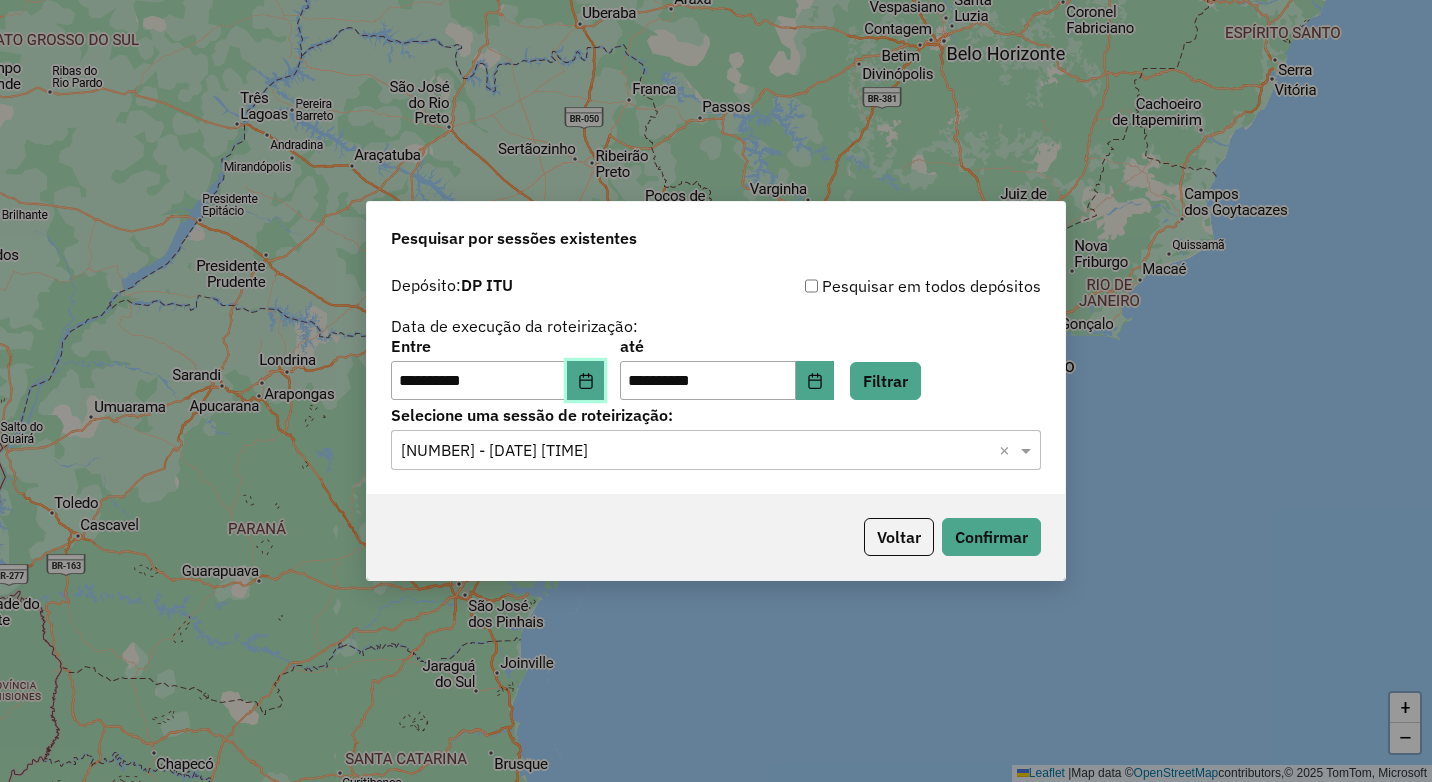 click at bounding box center [586, 381] 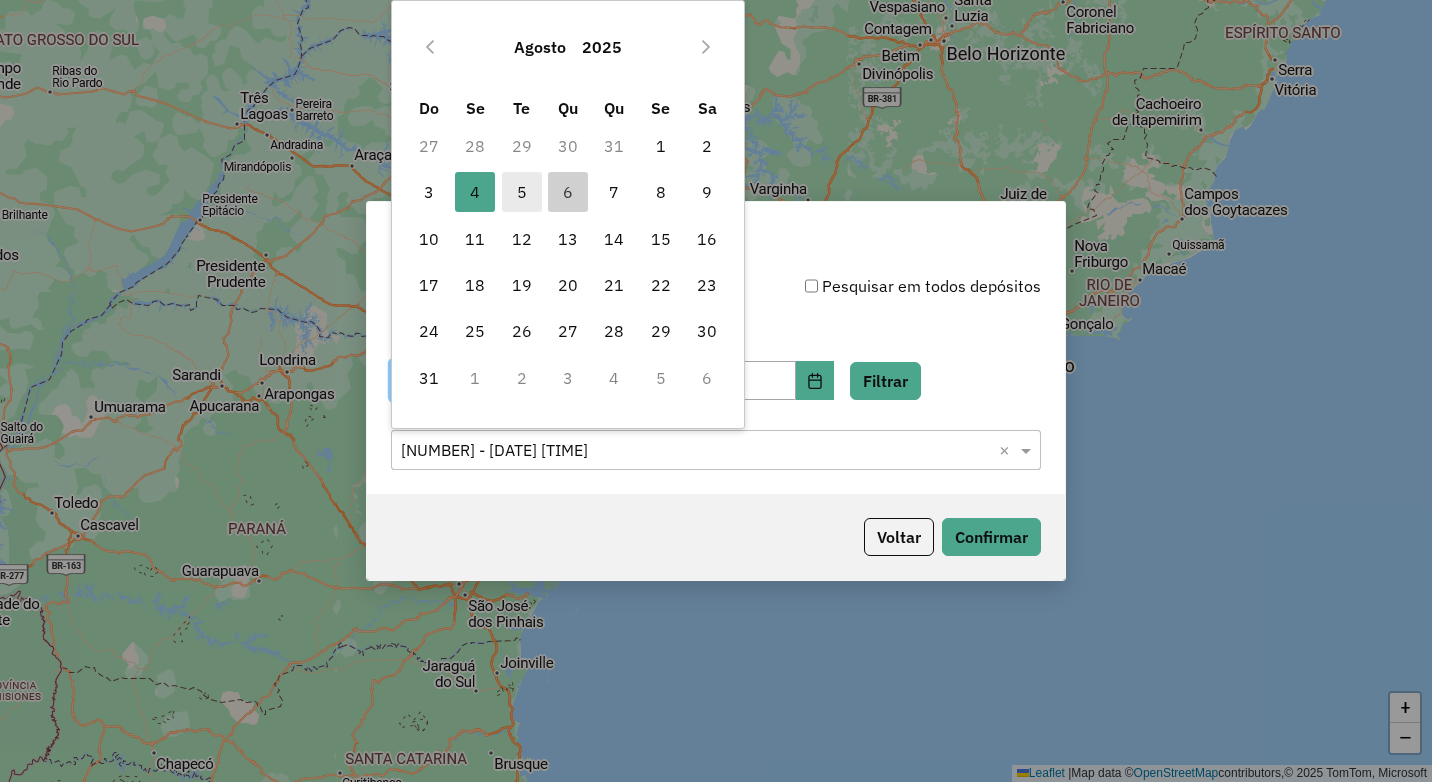 click on "5" at bounding box center (522, 192) 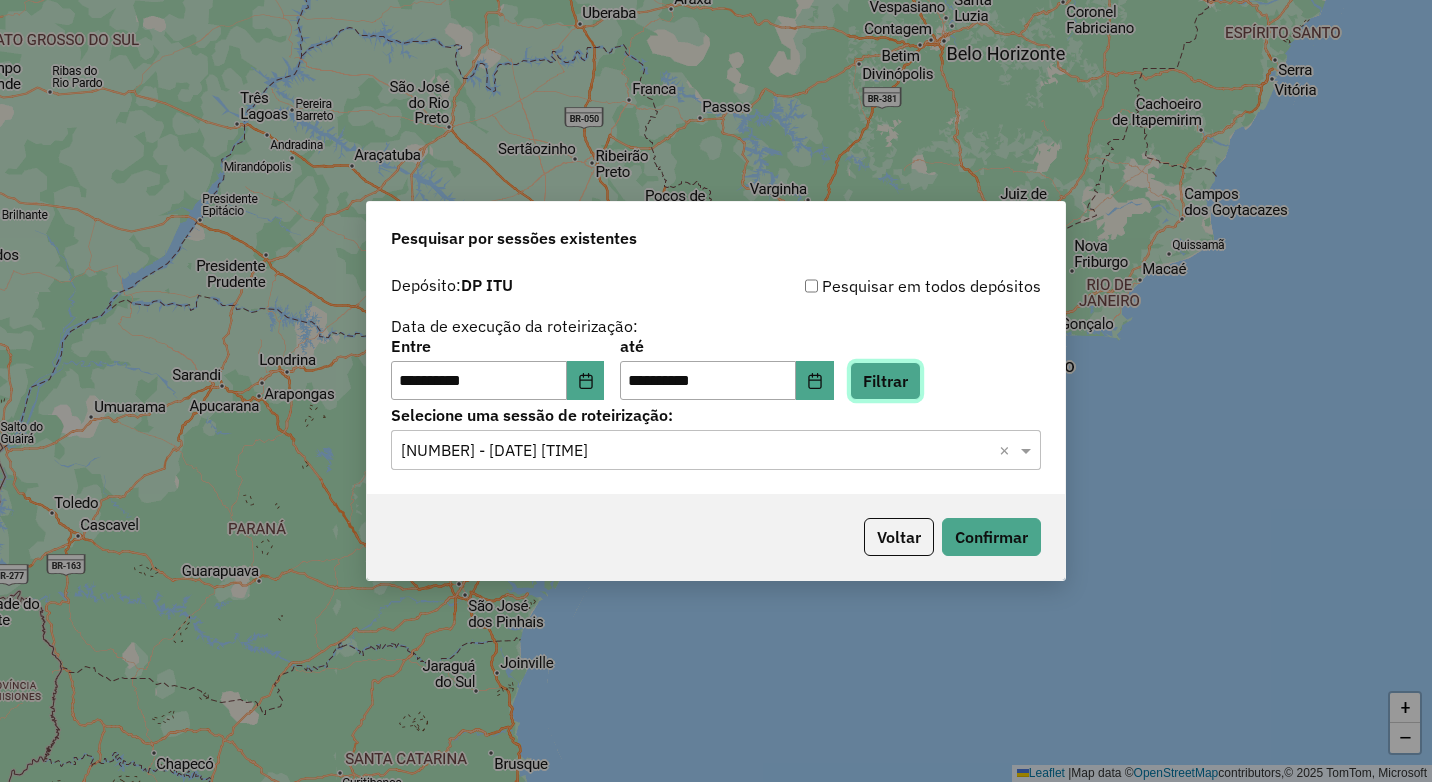 click on "Filtrar" 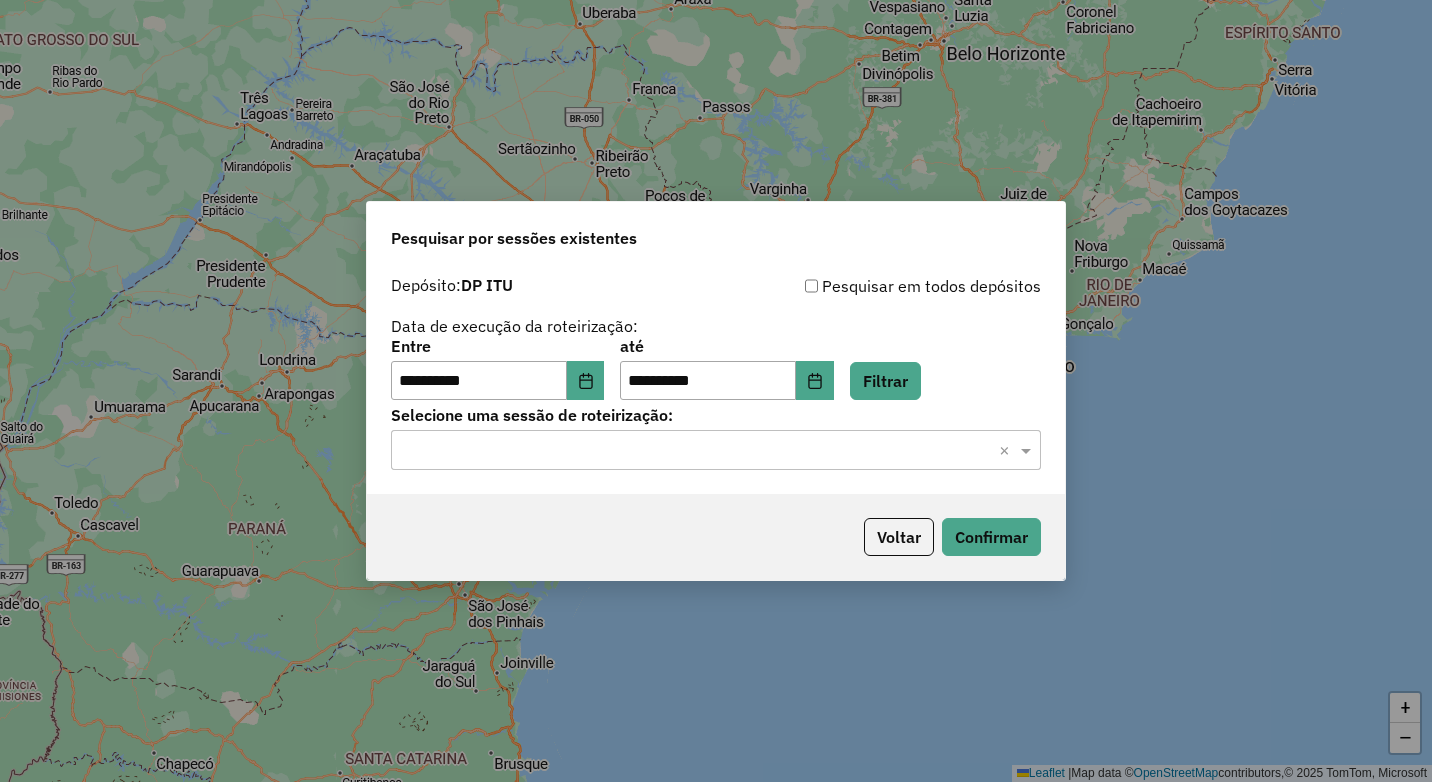 click 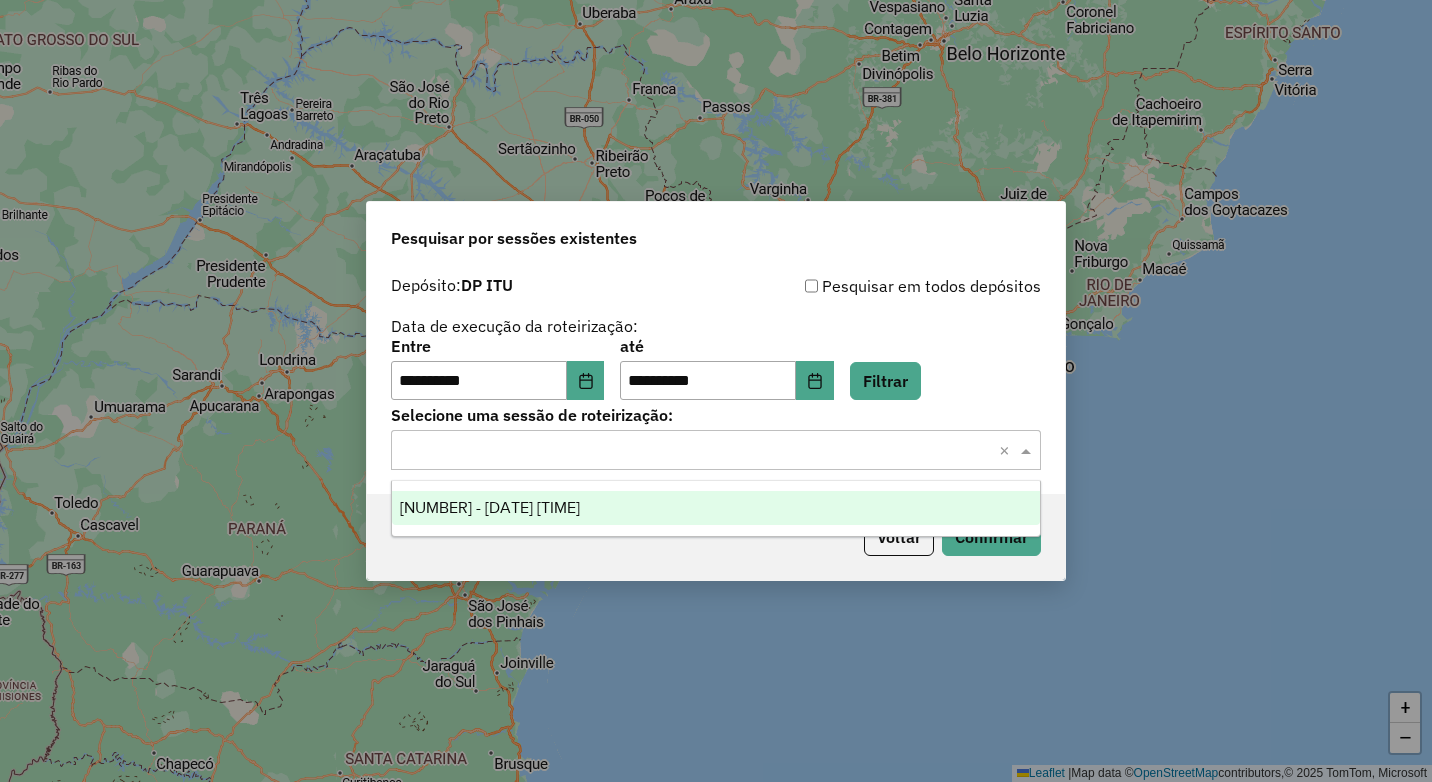 click on "974852 - 05/08/2025 18:12" at bounding box center [716, 508] 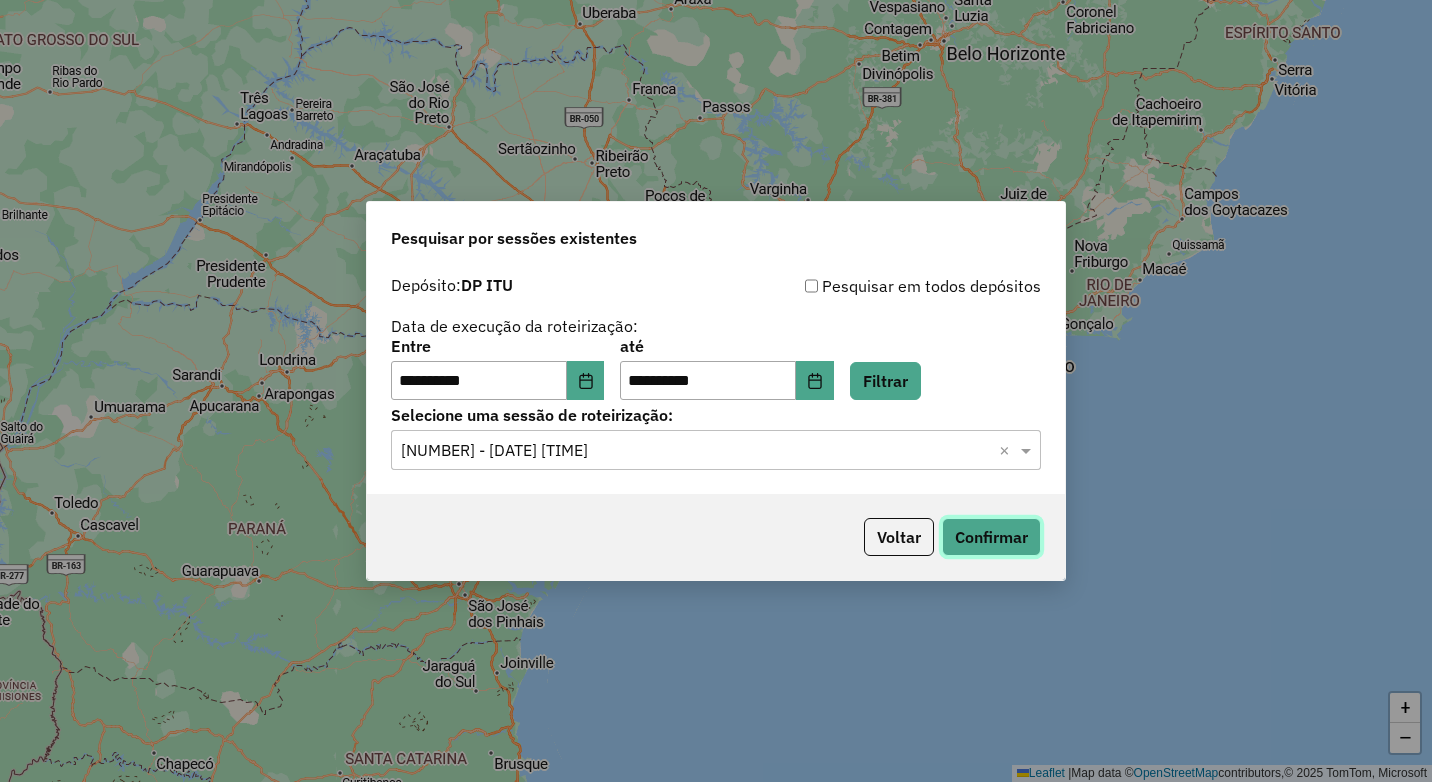 click on "Confirmar" 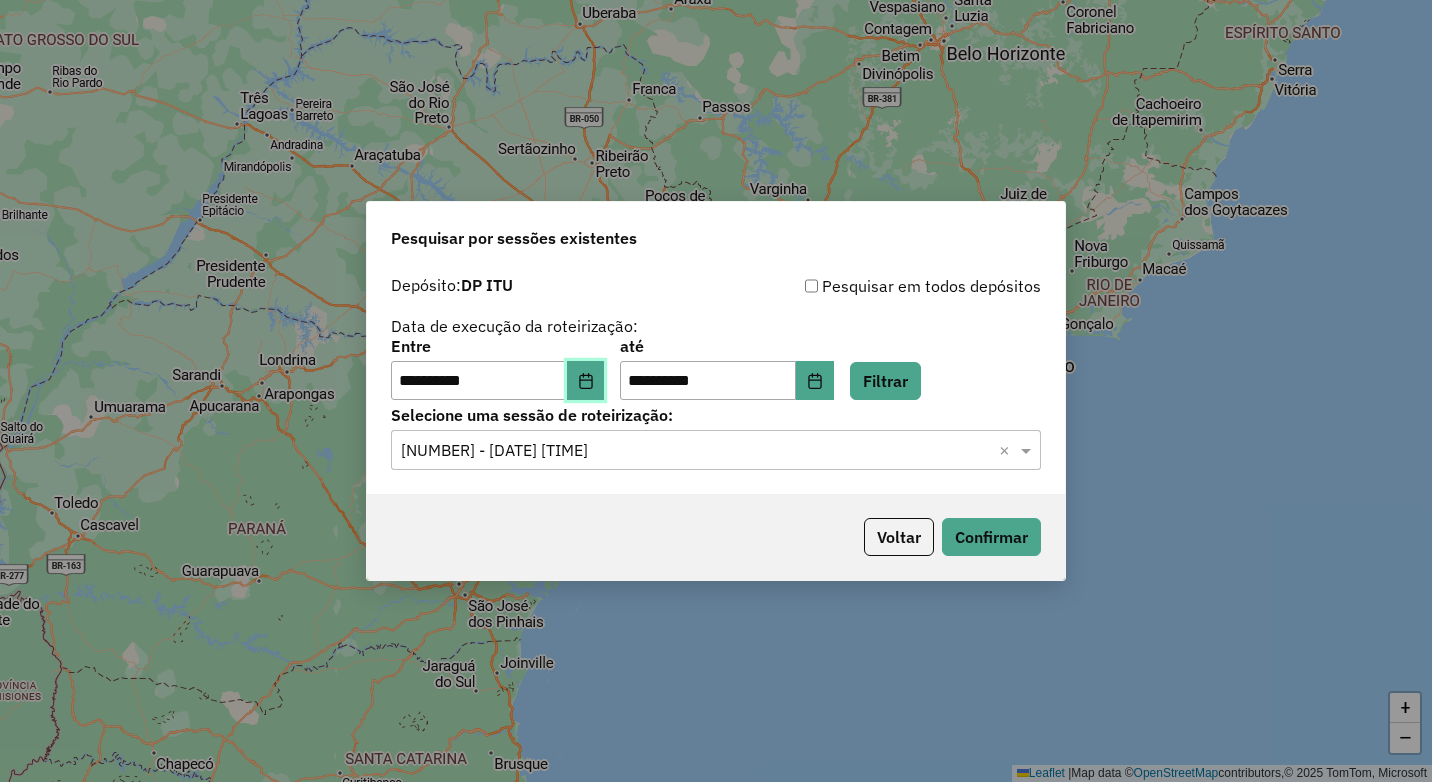 click at bounding box center (586, 381) 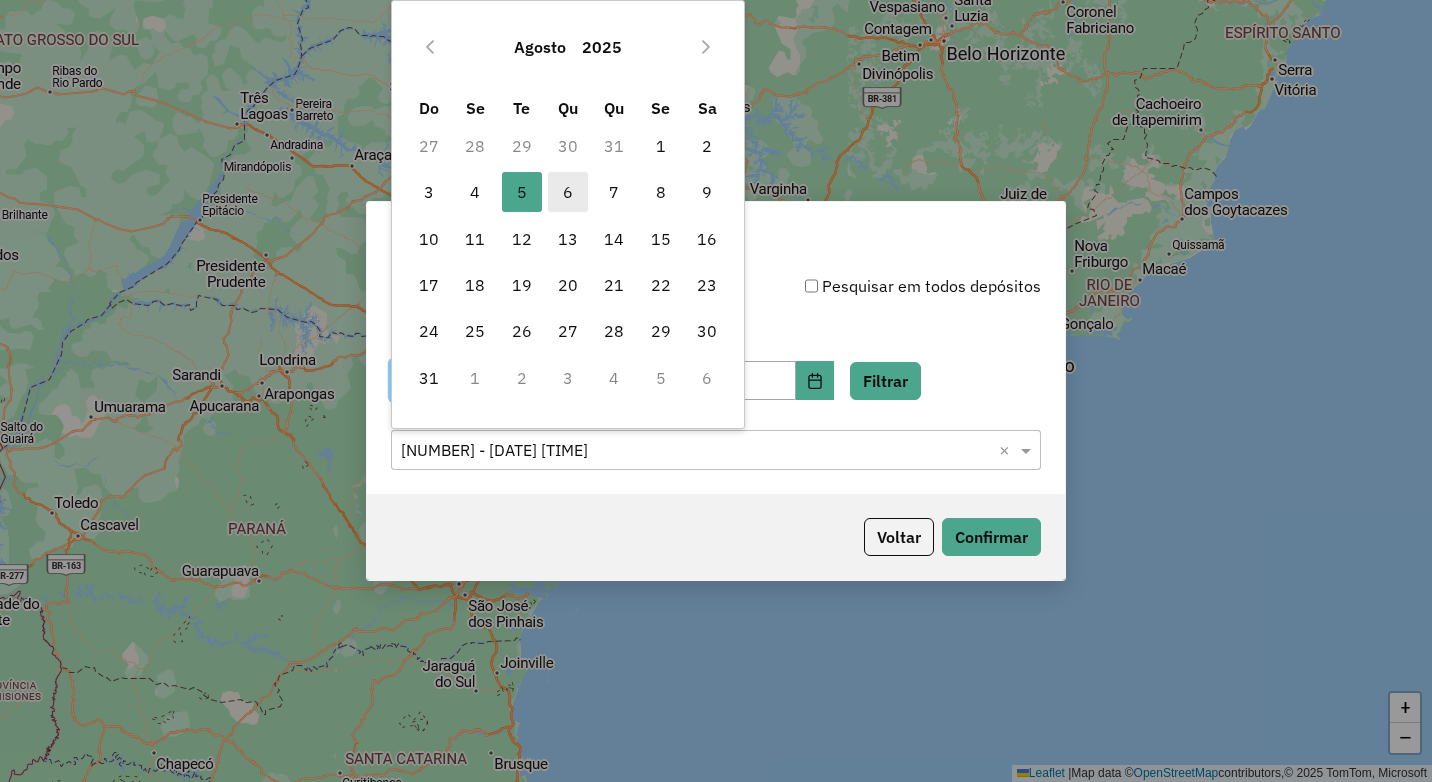 click on "6" at bounding box center (568, 192) 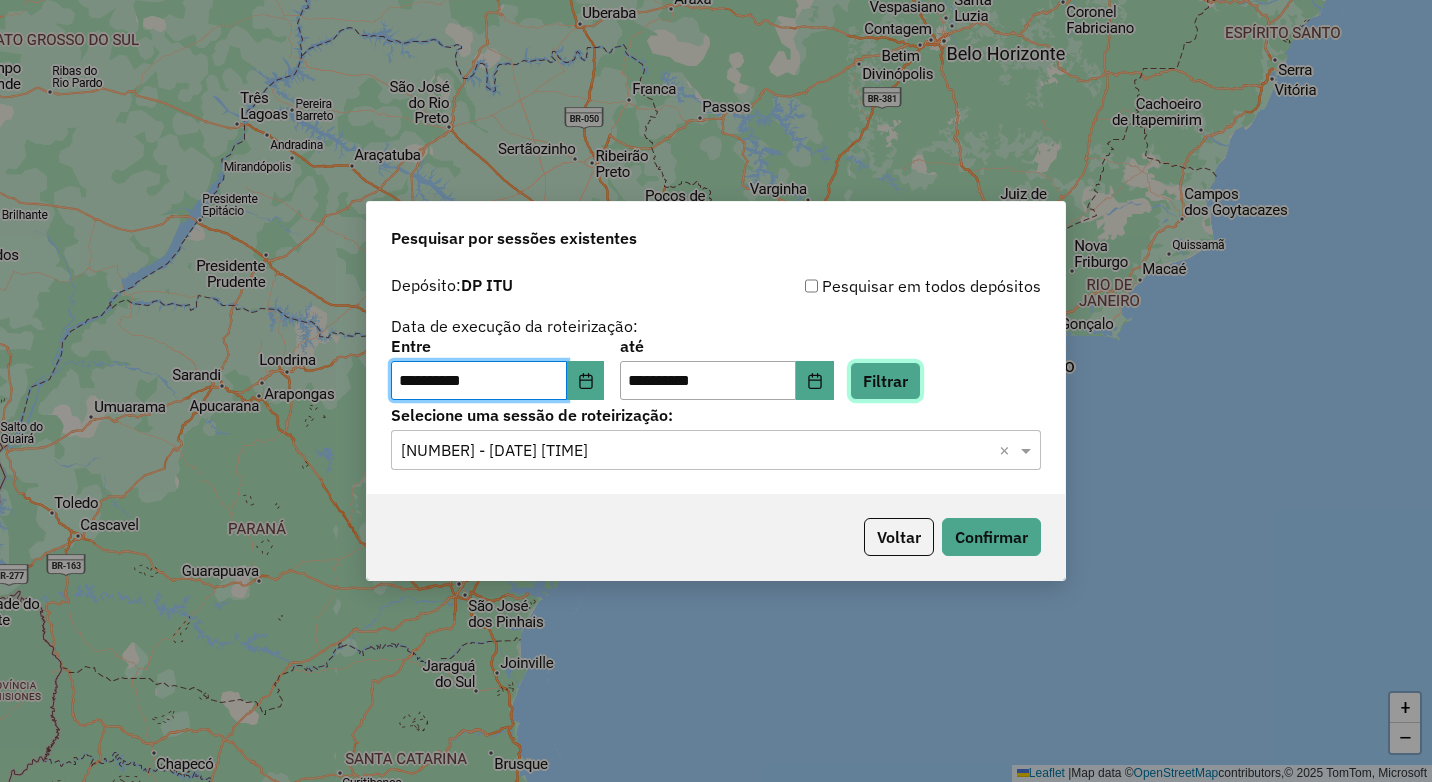 click on "Filtrar" 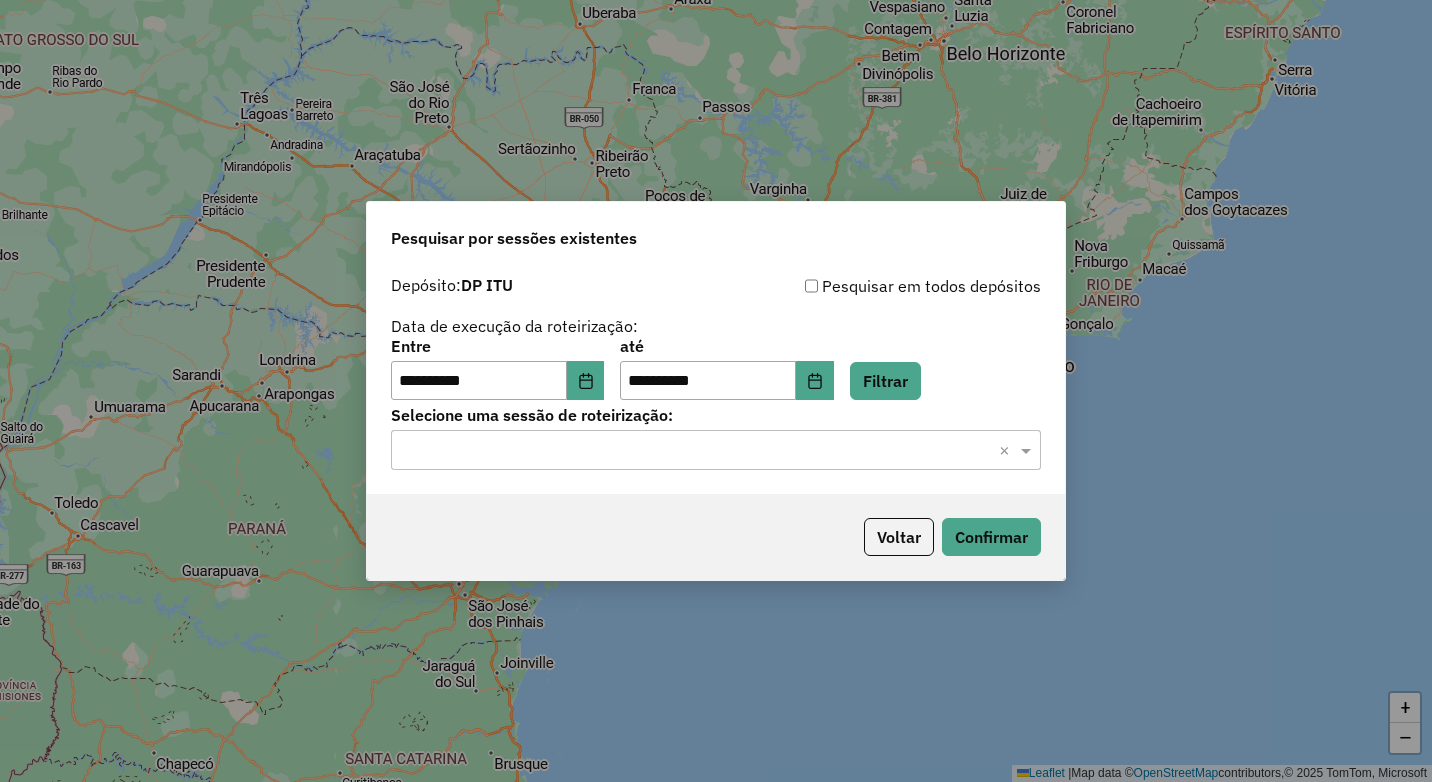 click 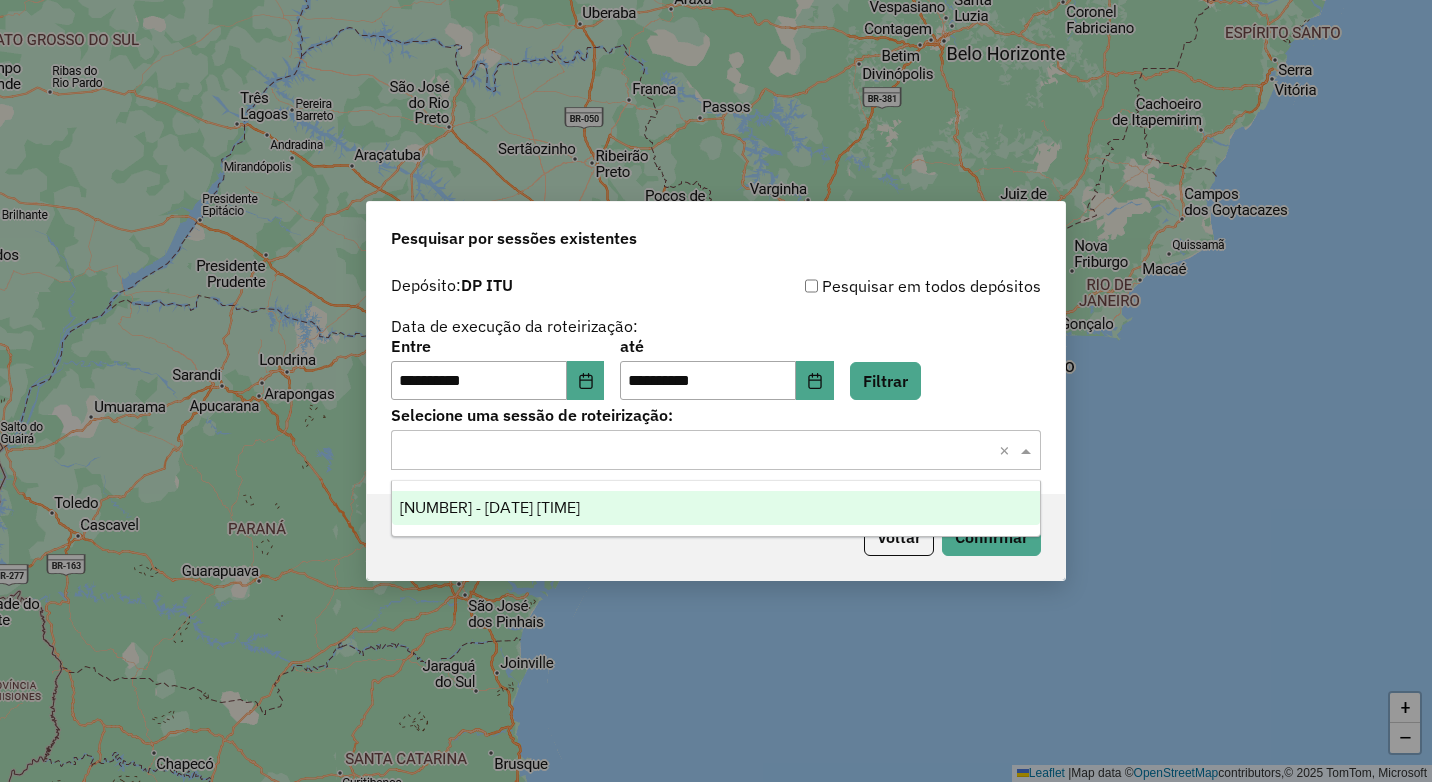 click on "975572 - 06/08/2025 18:30" at bounding box center [716, 508] 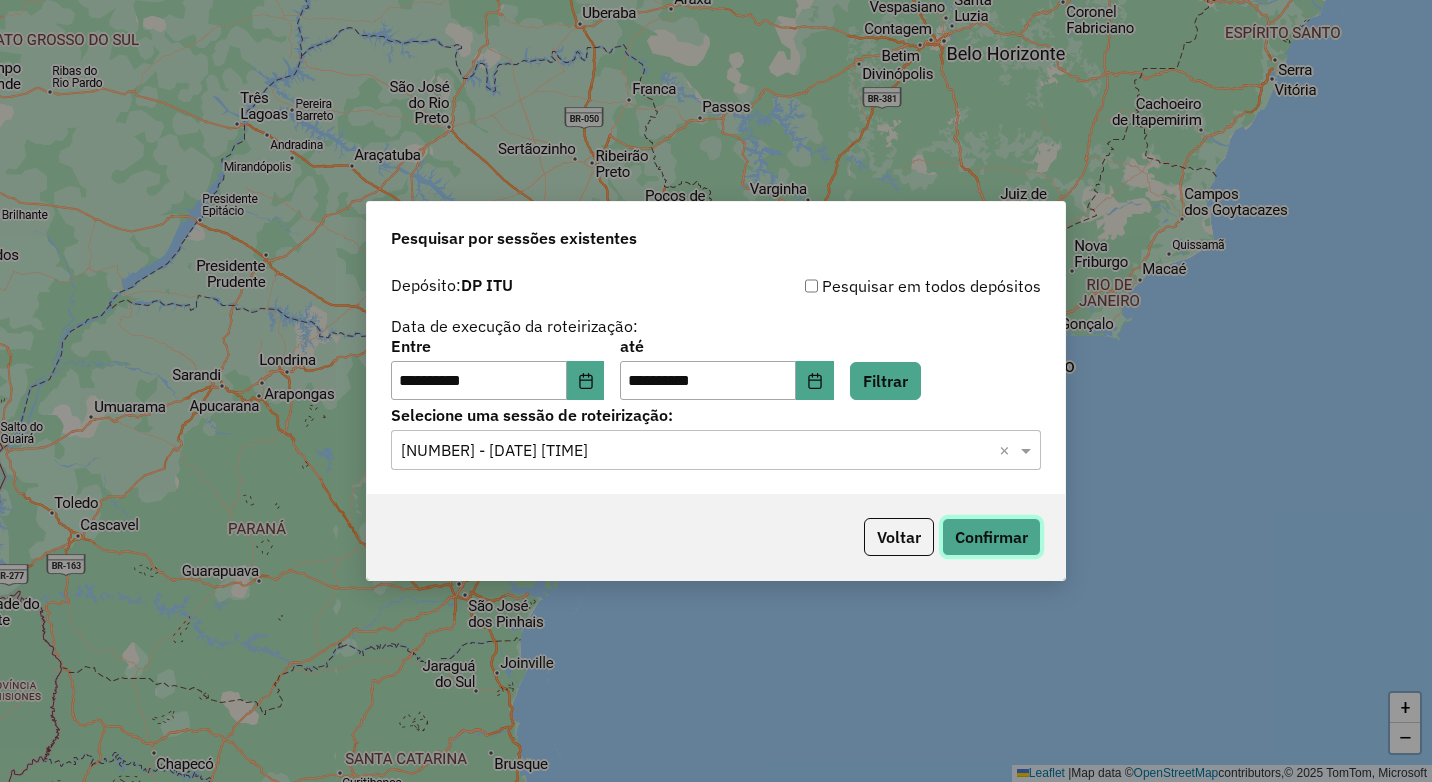 click on "Confirmar" 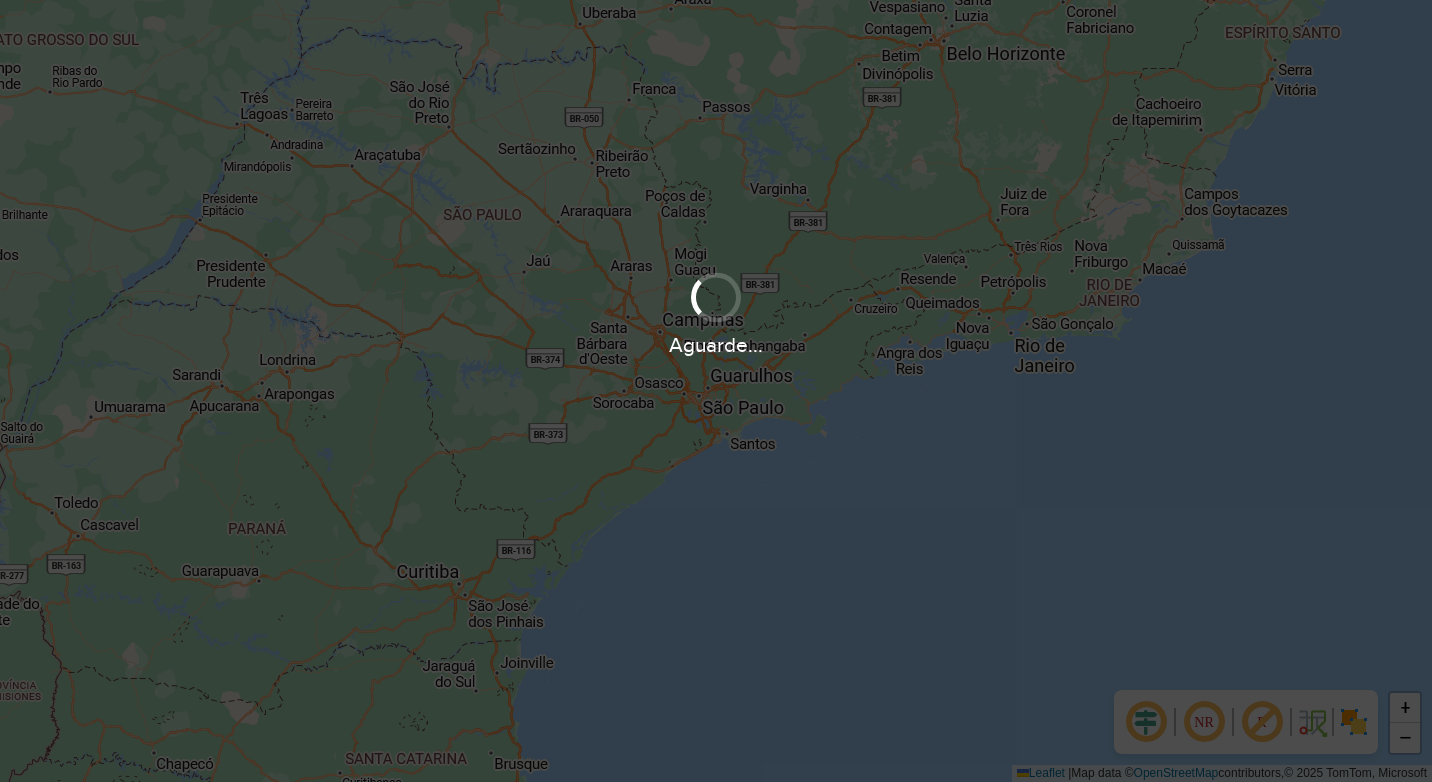 scroll, scrollTop: 0, scrollLeft: 0, axis: both 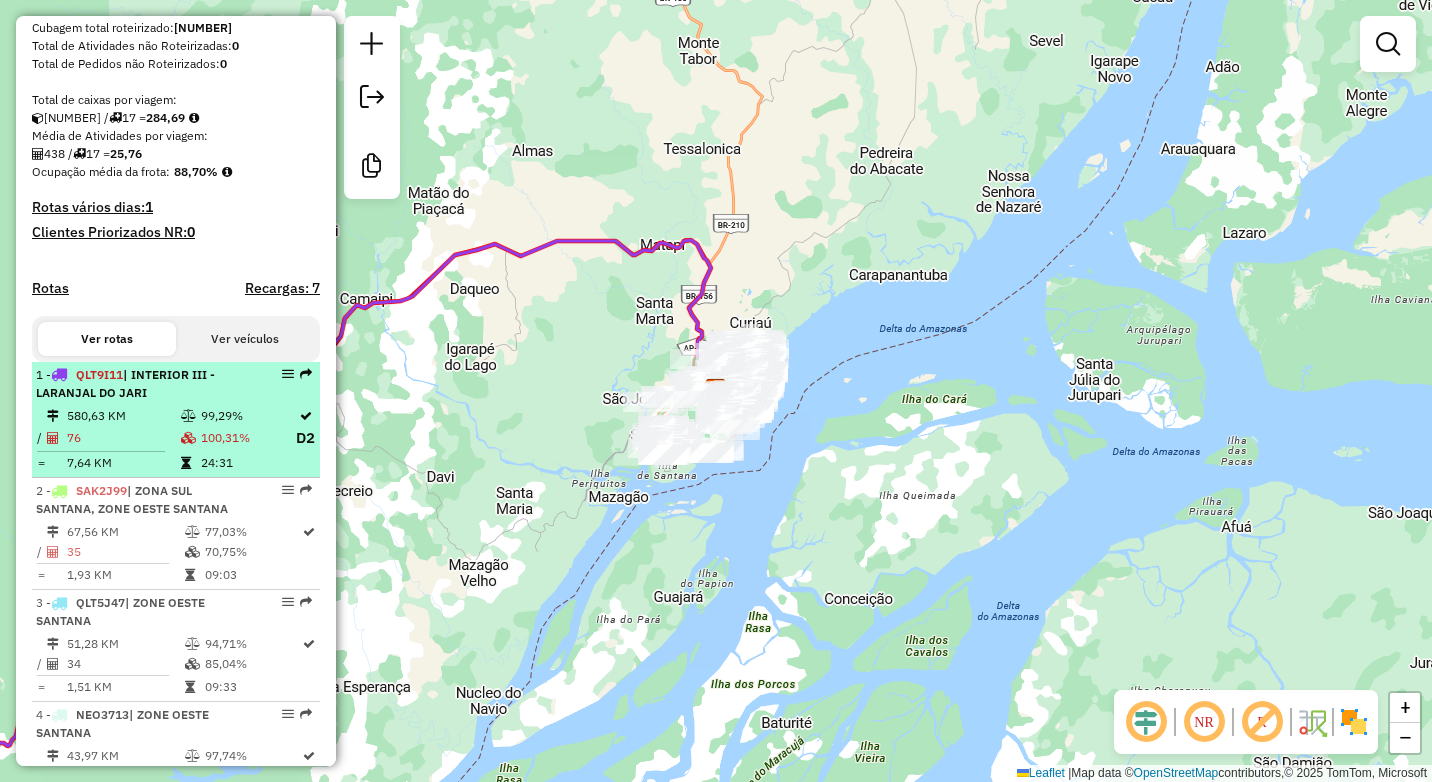 click on "100,31%" at bounding box center [247, 438] 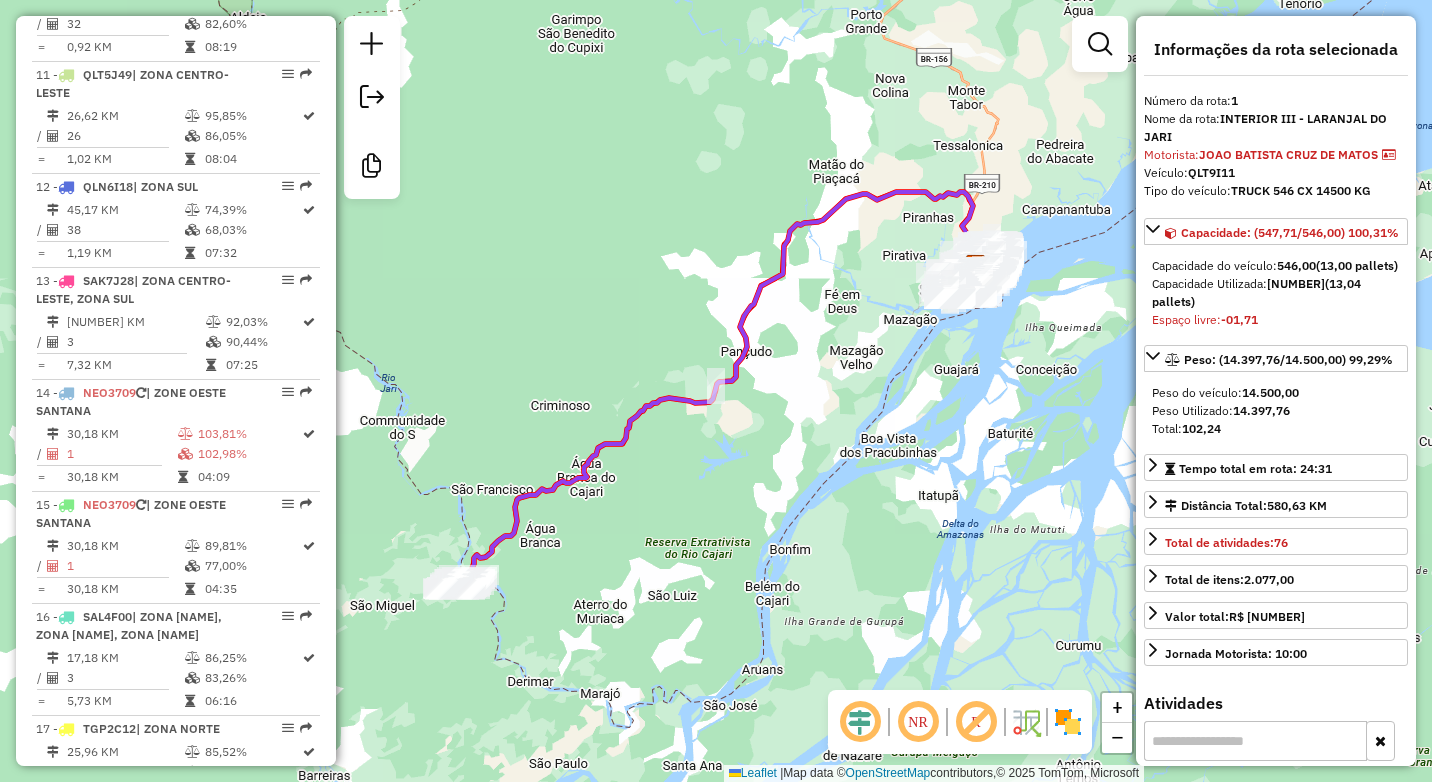 scroll, scrollTop: 1900, scrollLeft: 0, axis: vertical 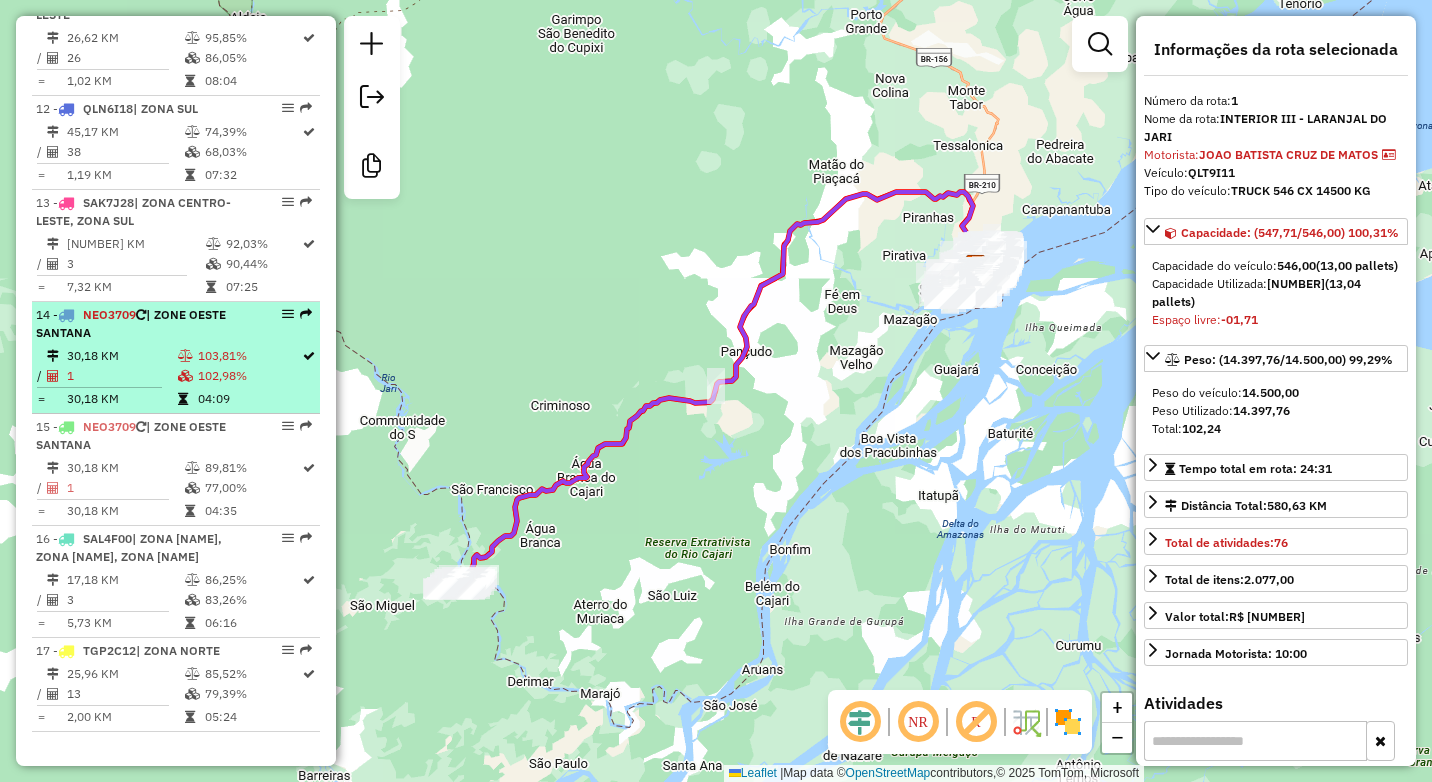 click on "103,81%" at bounding box center [249, 356] 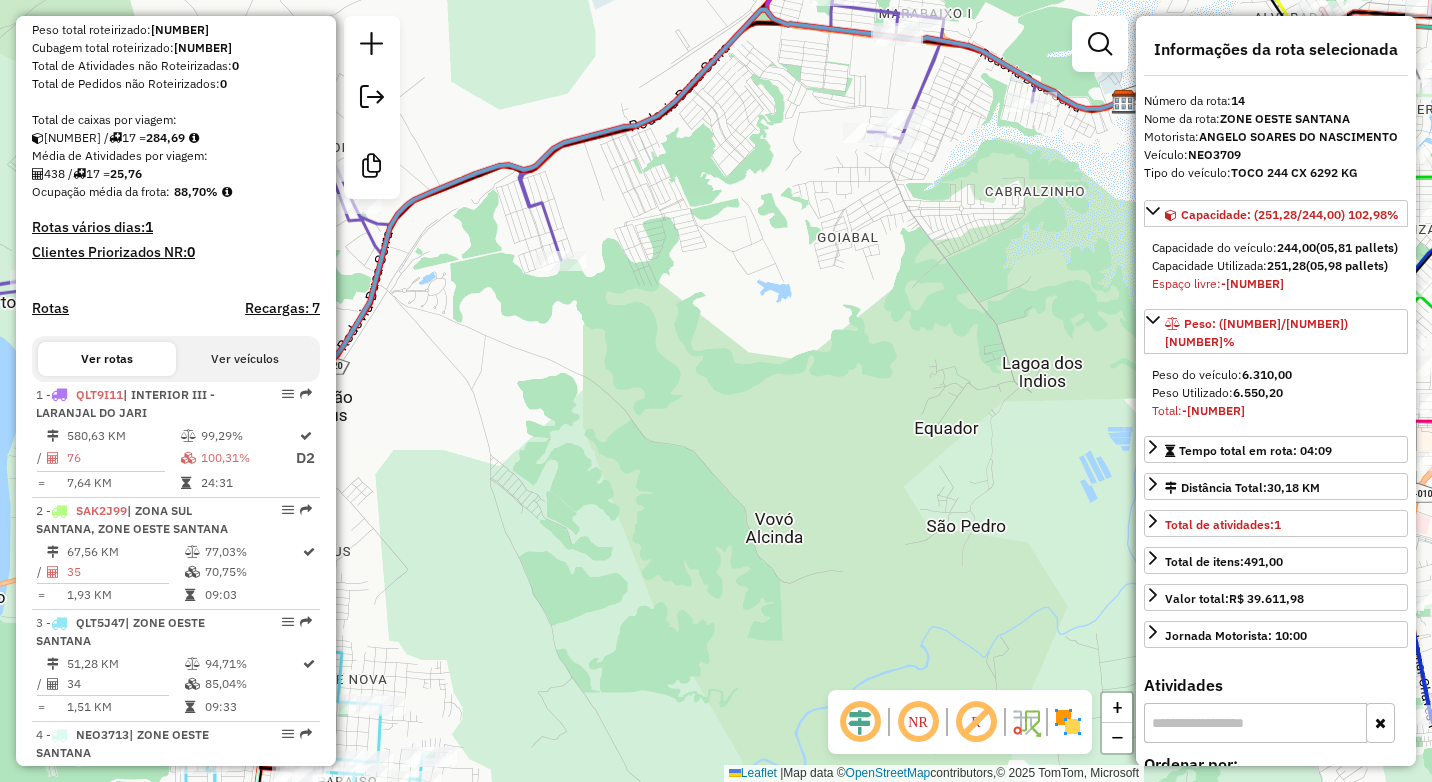 scroll, scrollTop: 102, scrollLeft: 0, axis: vertical 